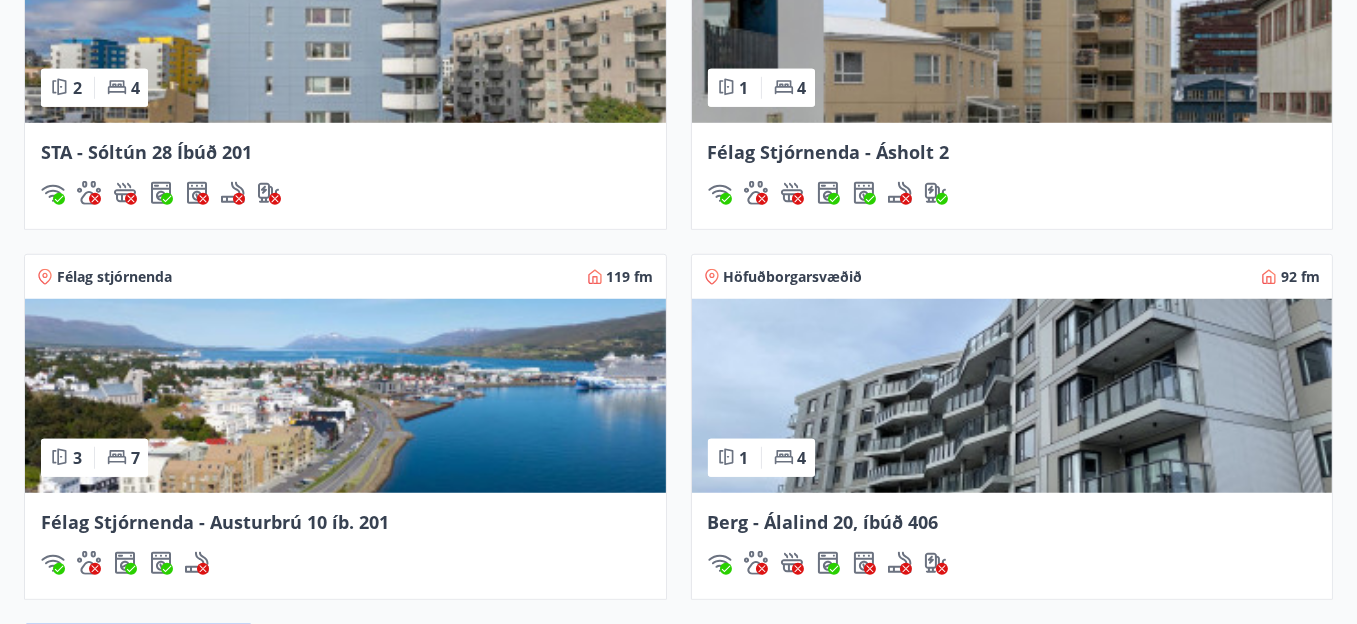 scroll, scrollTop: 1700, scrollLeft: 0, axis: vertical 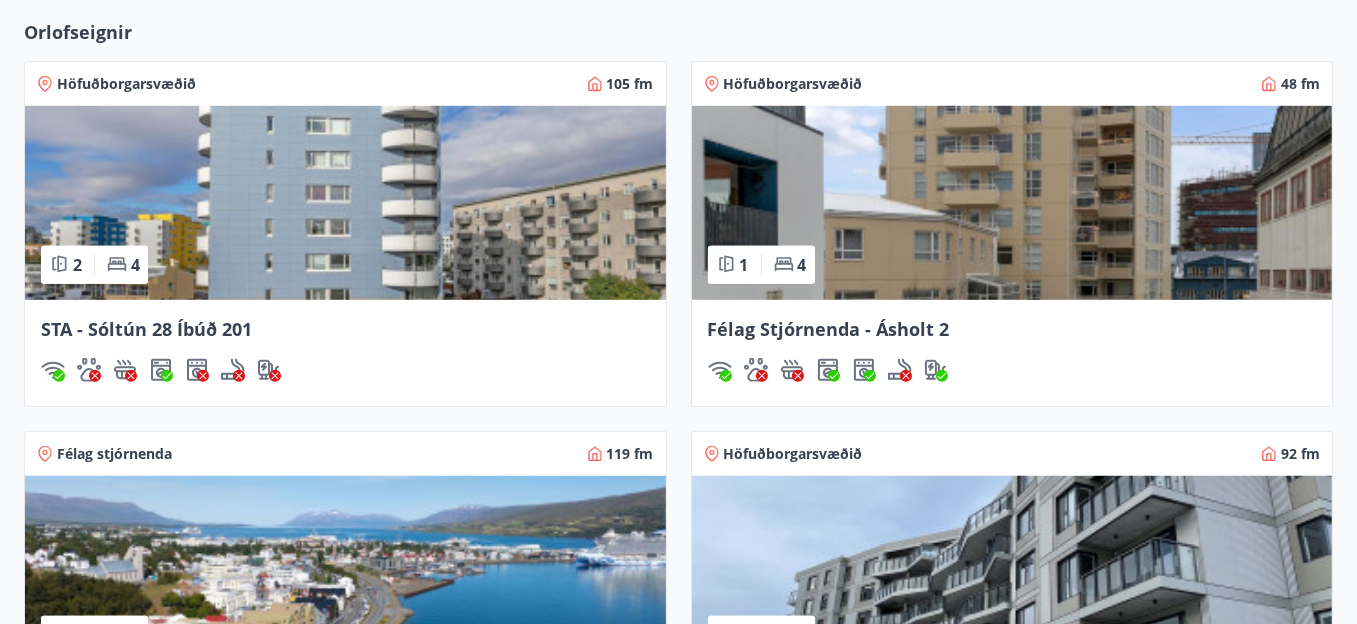 click on "Orlofseignir" at bounding box center (678, 40) 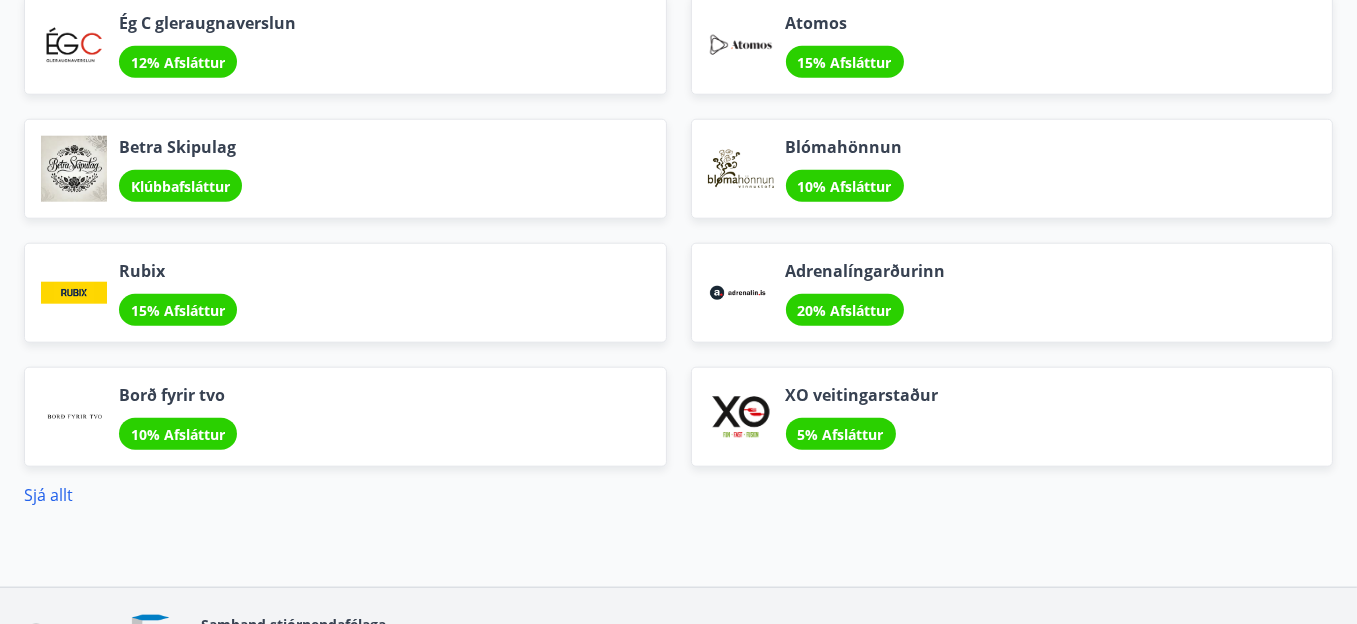 scroll, scrollTop: 2561, scrollLeft: 0, axis: vertical 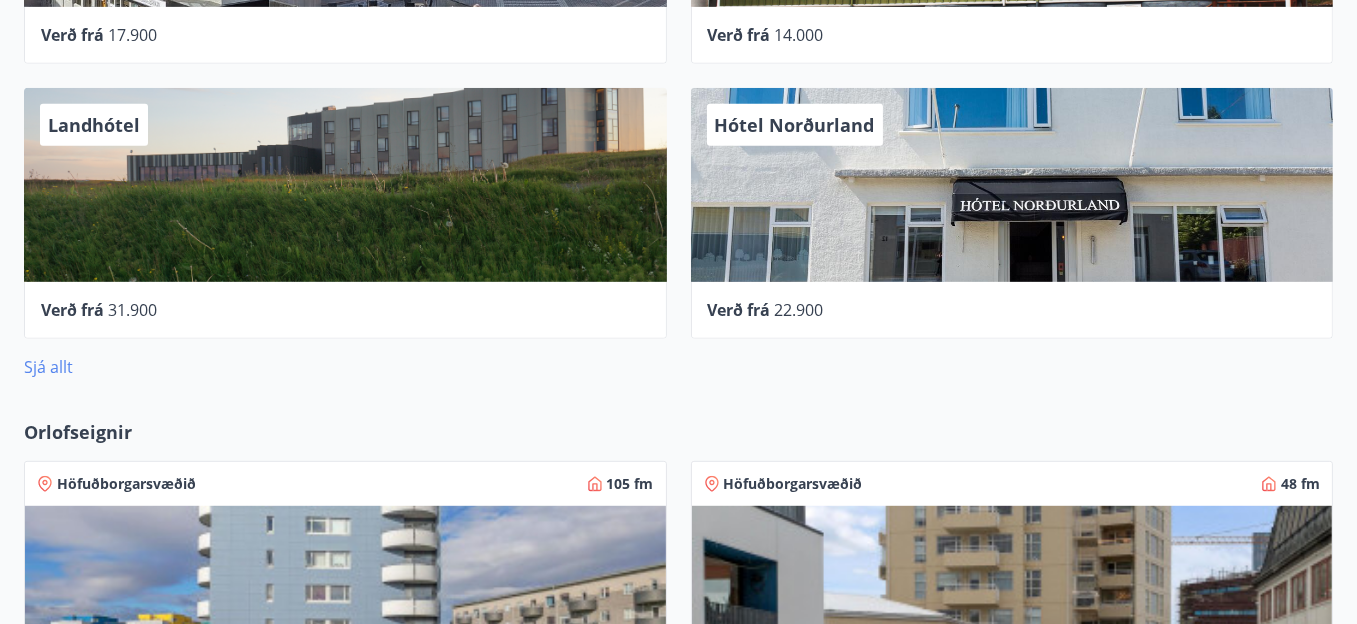 click on "Sjá allt" at bounding box center [48, 367] 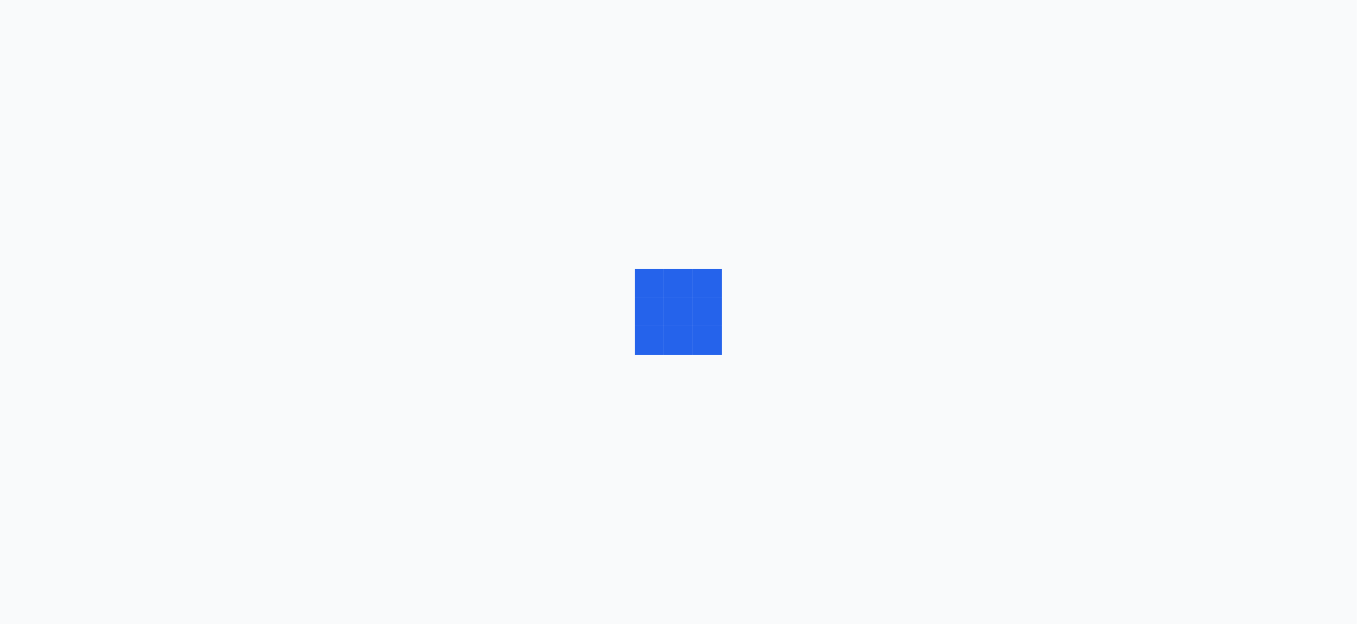 scroll, scrollTop: 0, scrollLeft: 0, axis: both 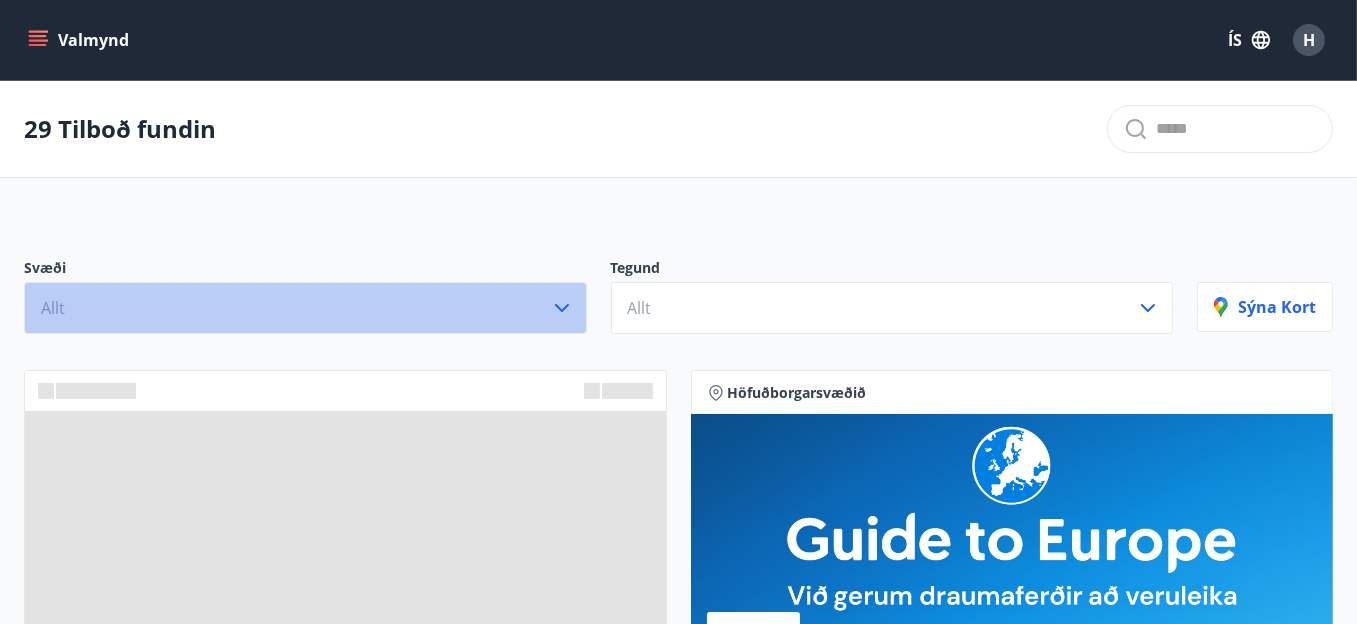 click 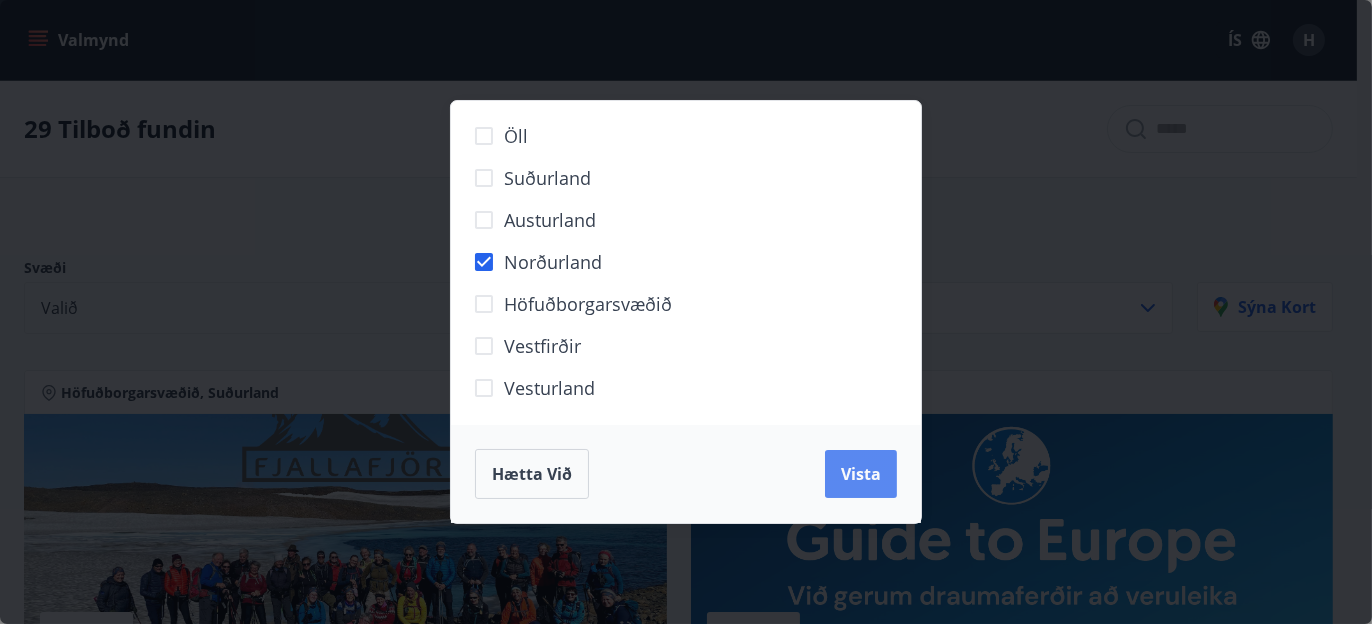 click on "Vista" at bounding box center [861, 474] 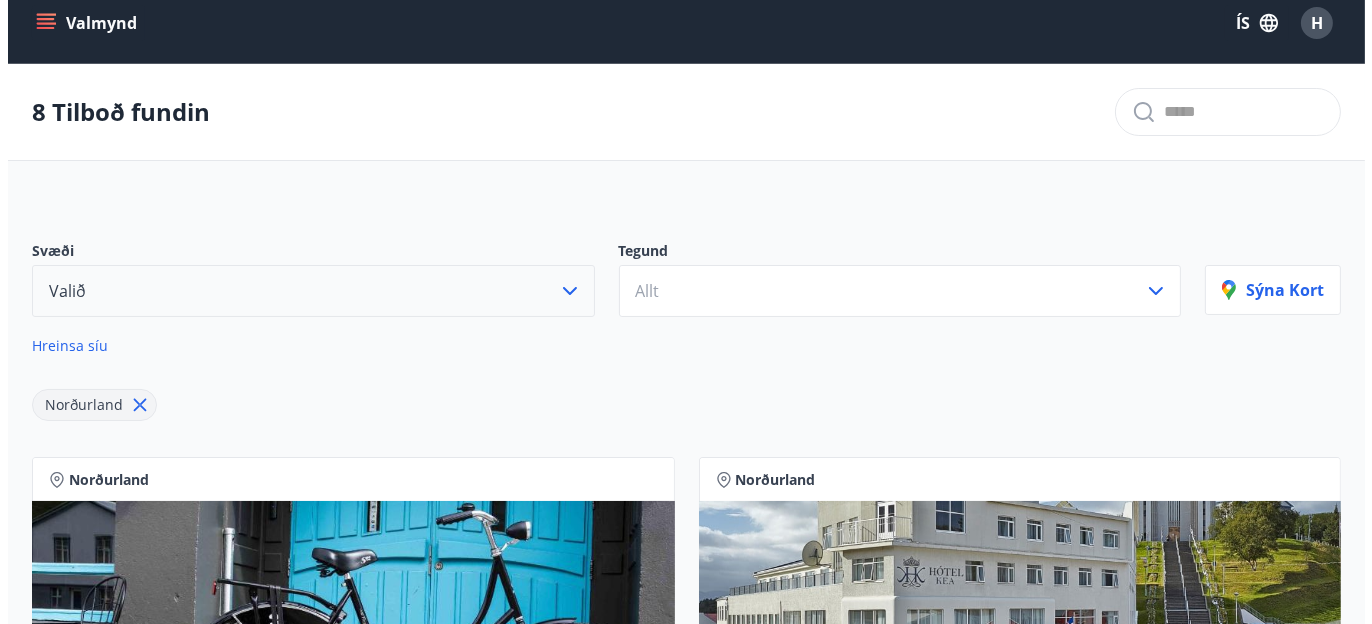 scroll, scrollTop: 0, scrollLeft: 0, axis: both 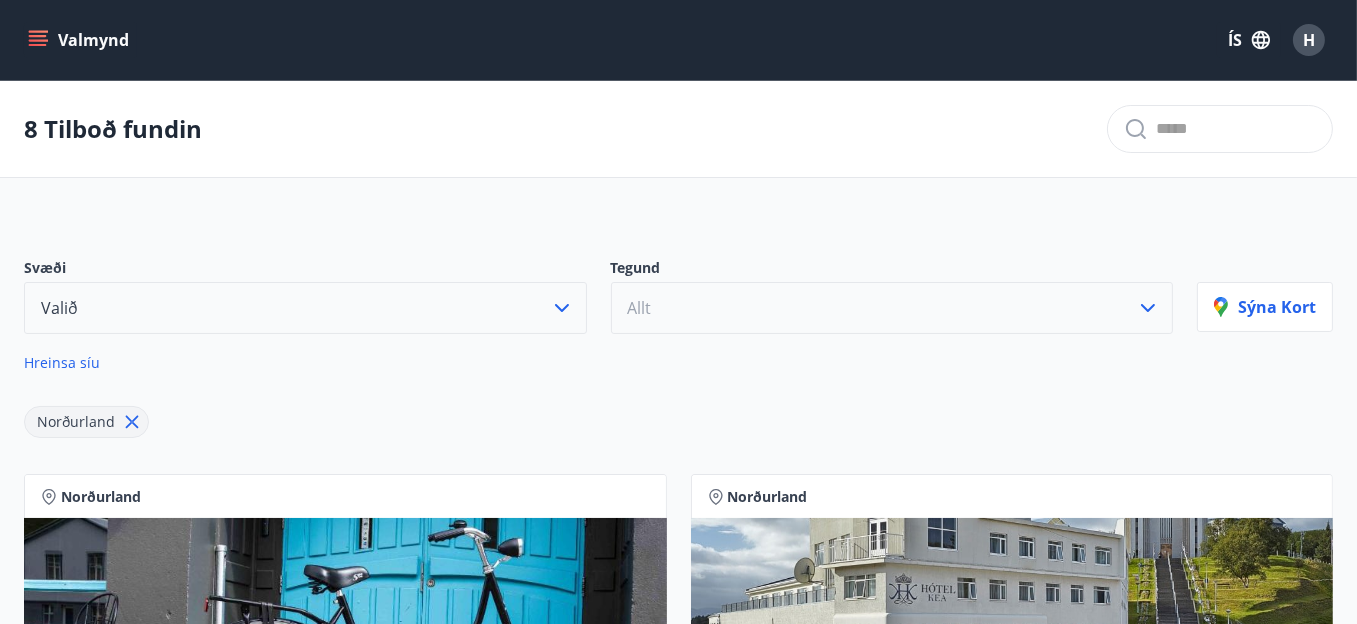click 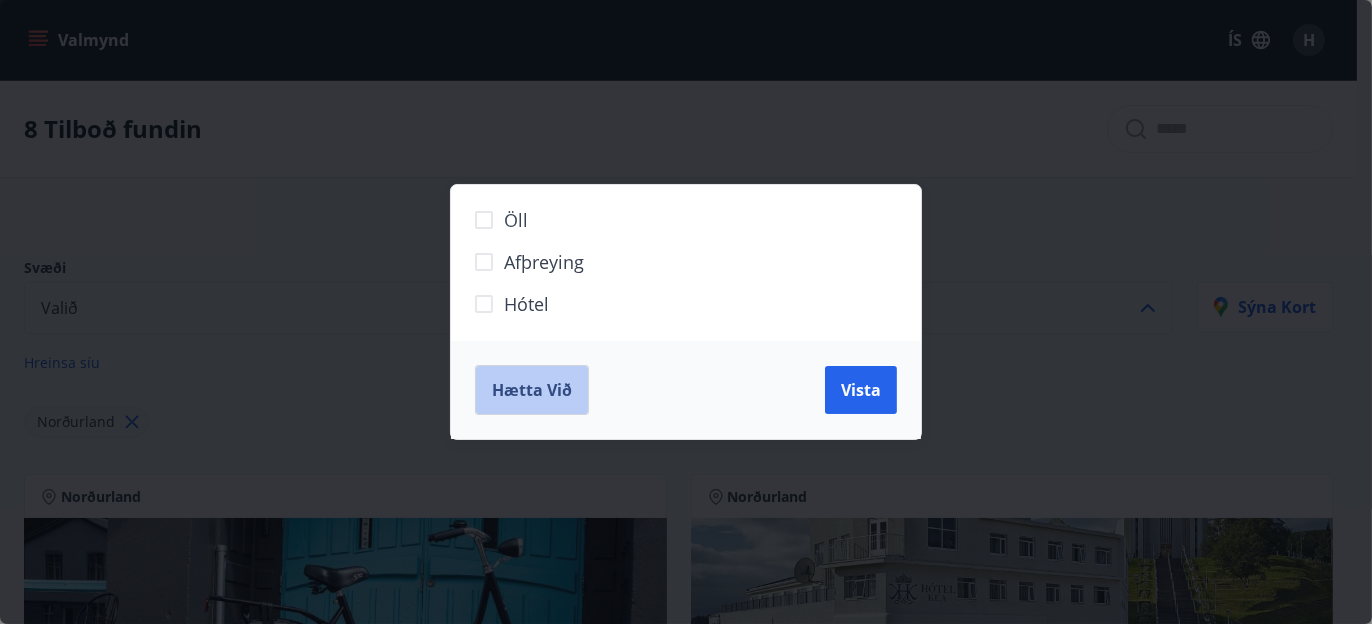 drag, startPoint x: 524, startPoint y: 395, endPoint x: 1338, endPoint y: 182, distance: 841.40656 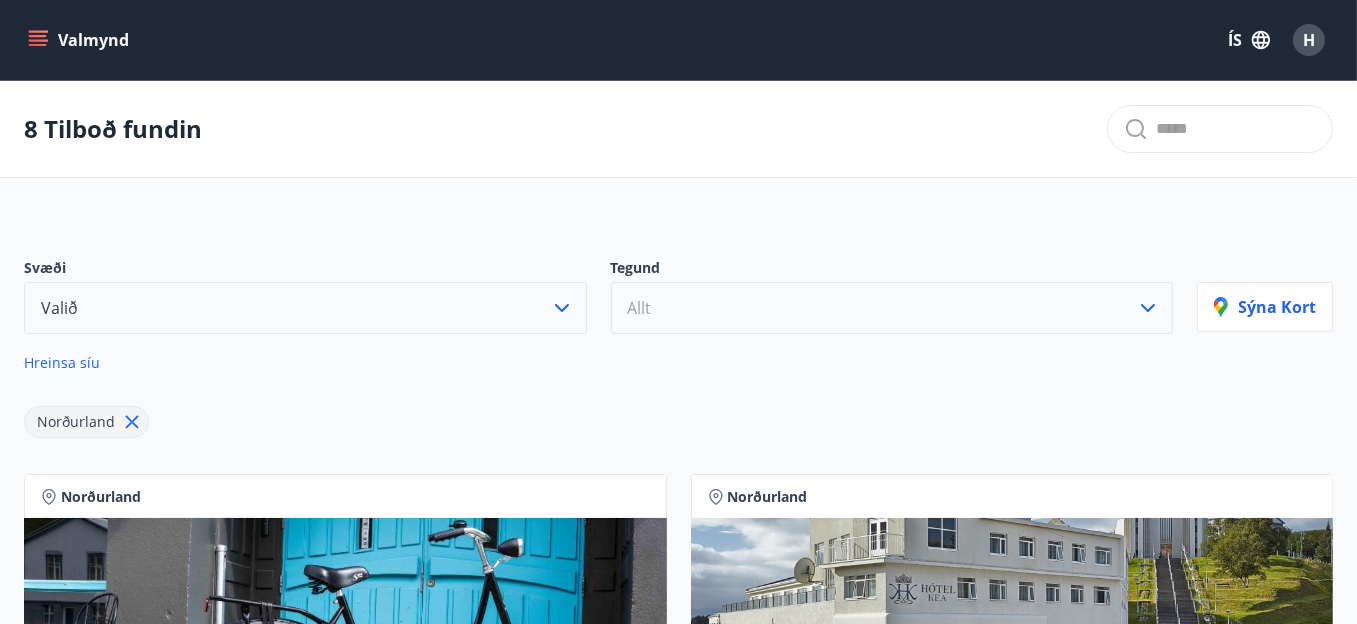 click 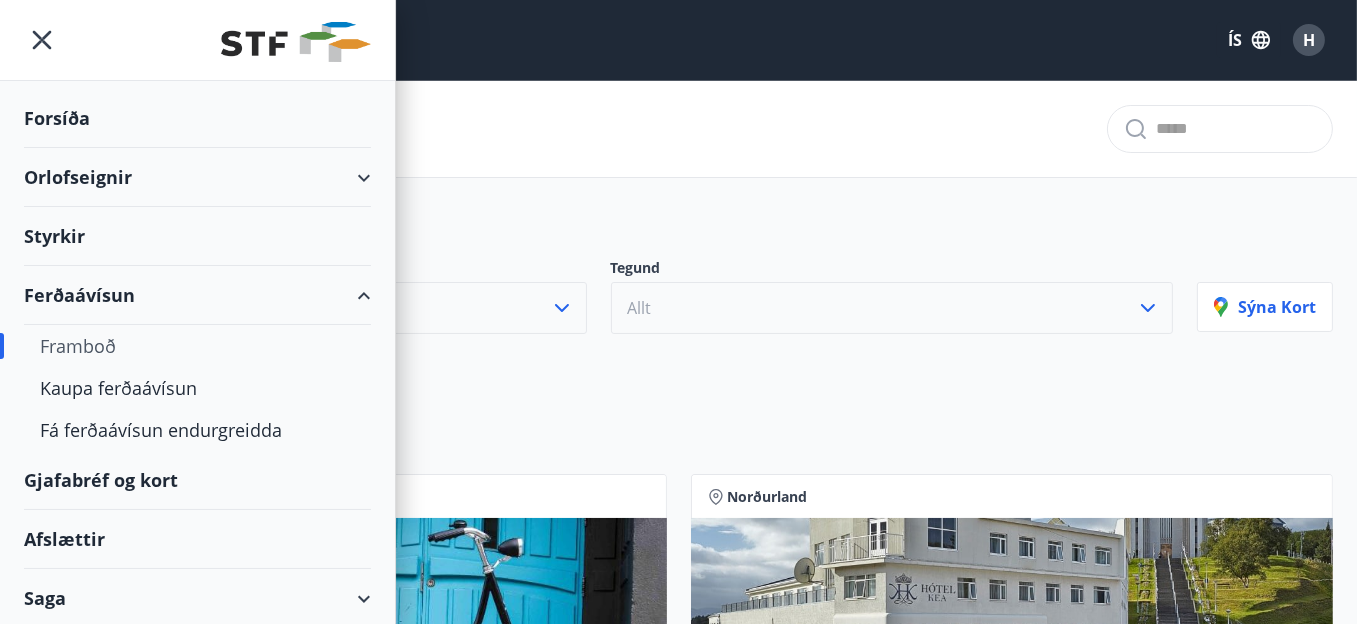 click on "Orlofseignir" at bounding box center (197, 177) 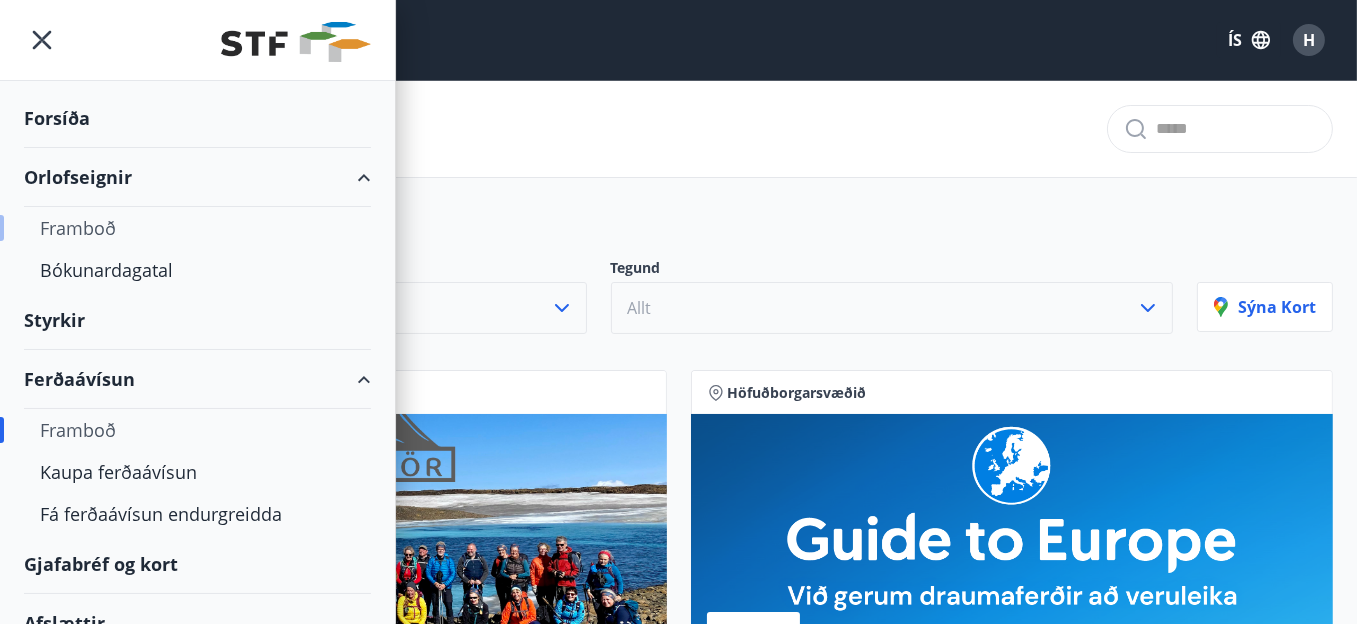 click on "Framboð" at bounding box center (197, 228) 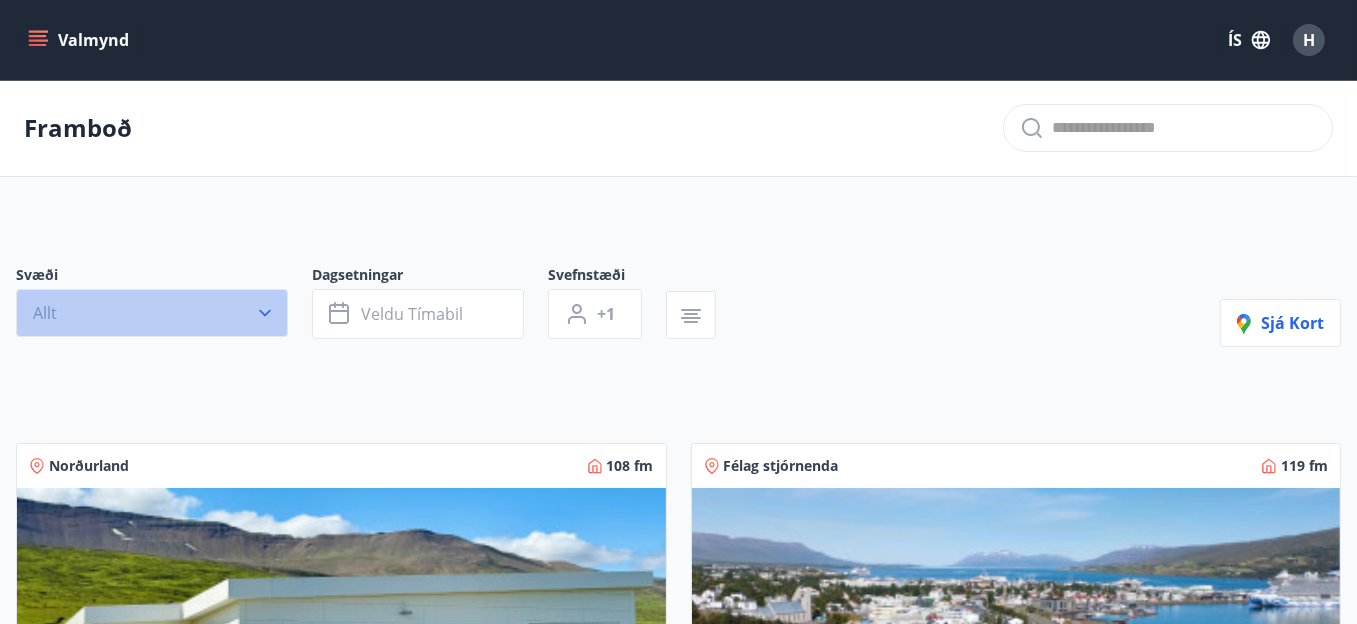 click on "Allt" at bounding box center [152, 313] 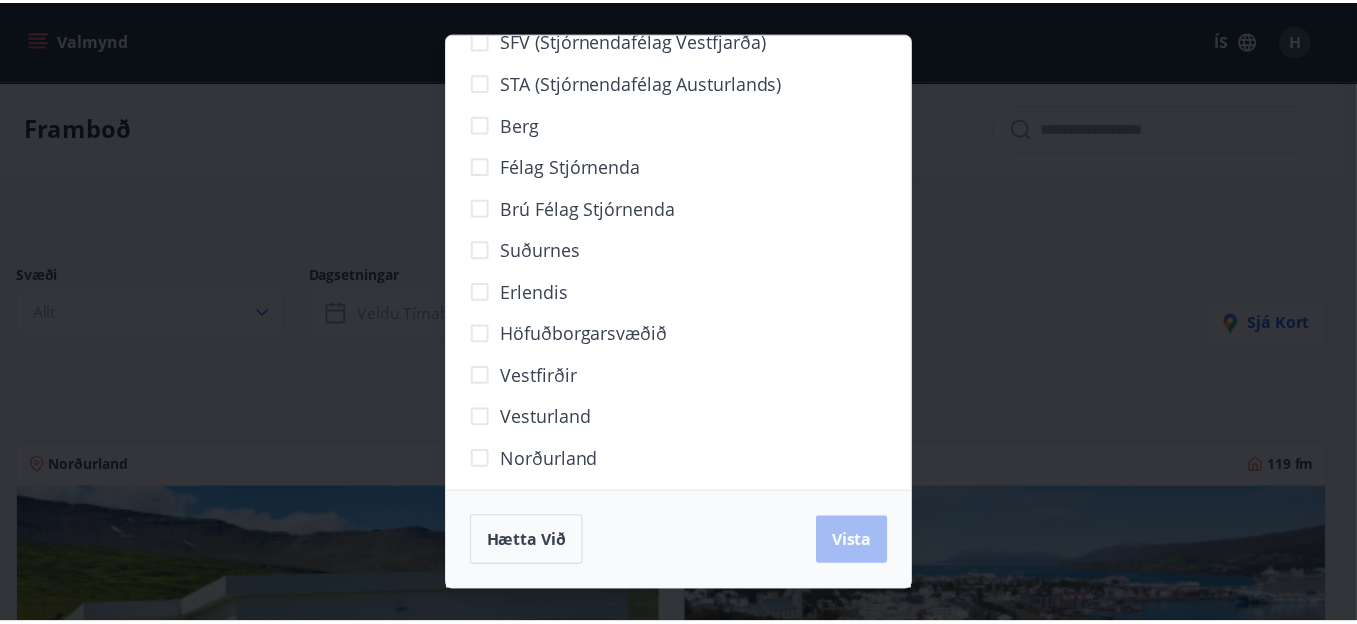 scroll, scrollTop: 175, scrollLeft: 0, axis: vertical 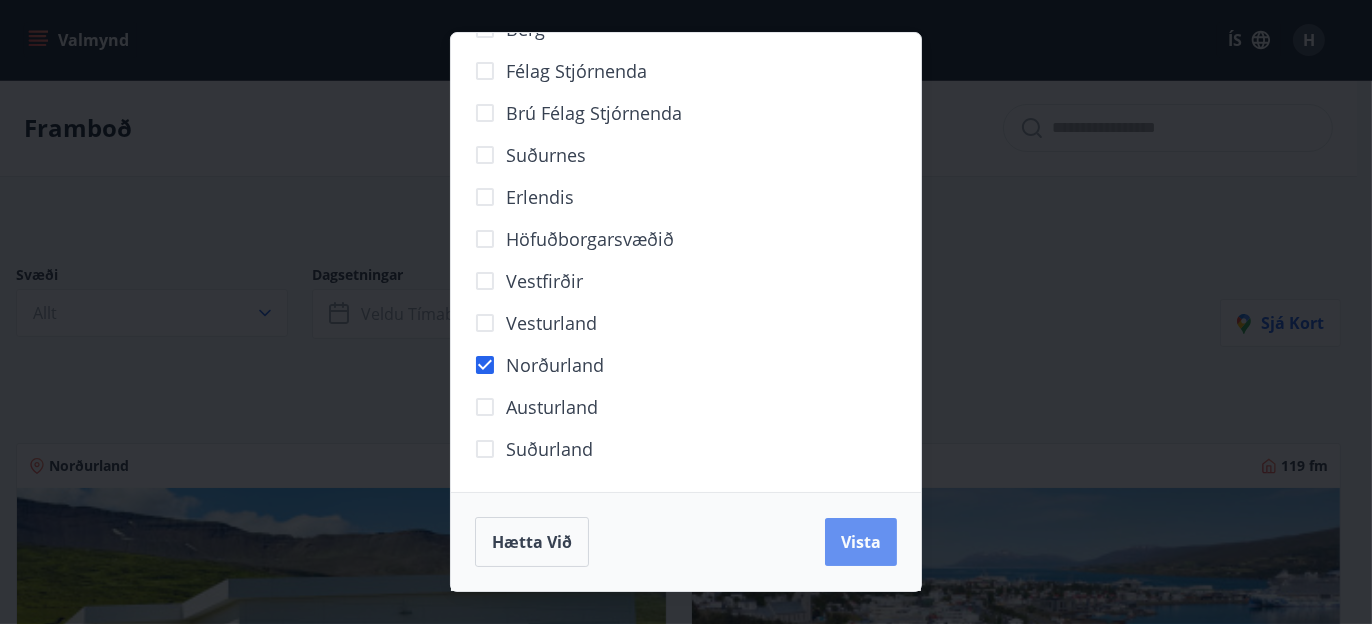 drag, startPoint x: 850, startPoint y: 542, endPoint x: 1370, endPoint y: 421, distance: 533.89233 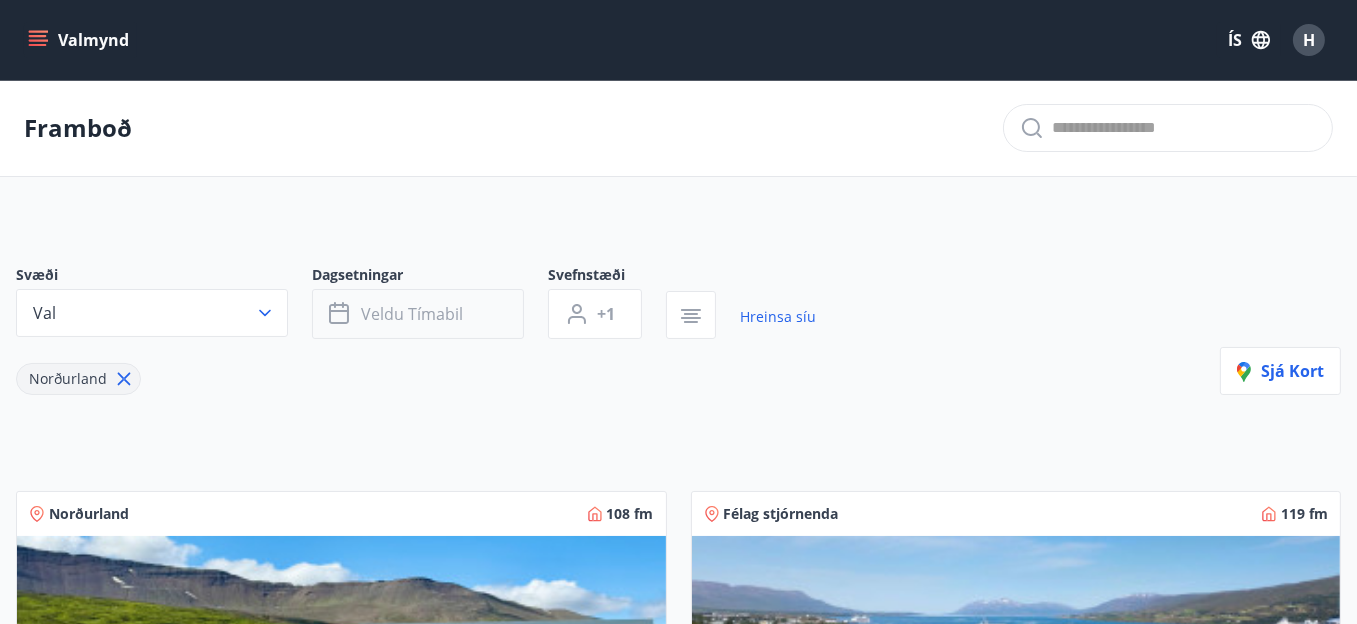 click on "Veldu tímabil" at bounding box center (418, 314) 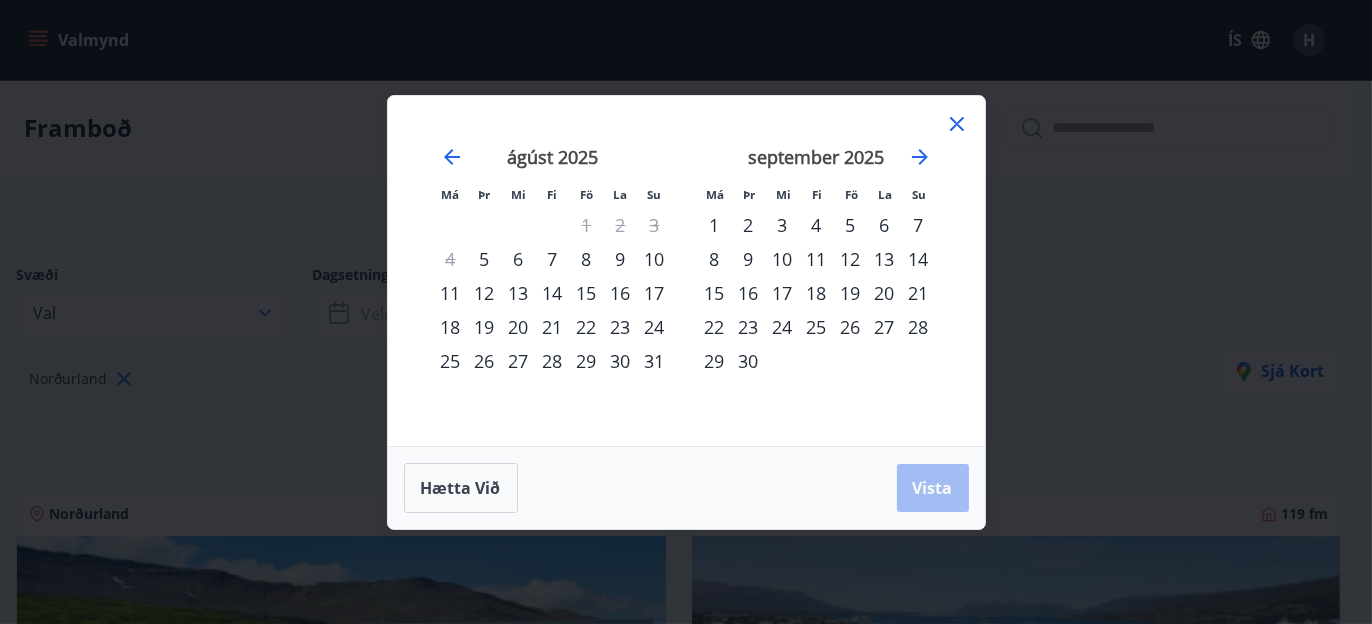 click on "29" at bounding box center [587, 361] 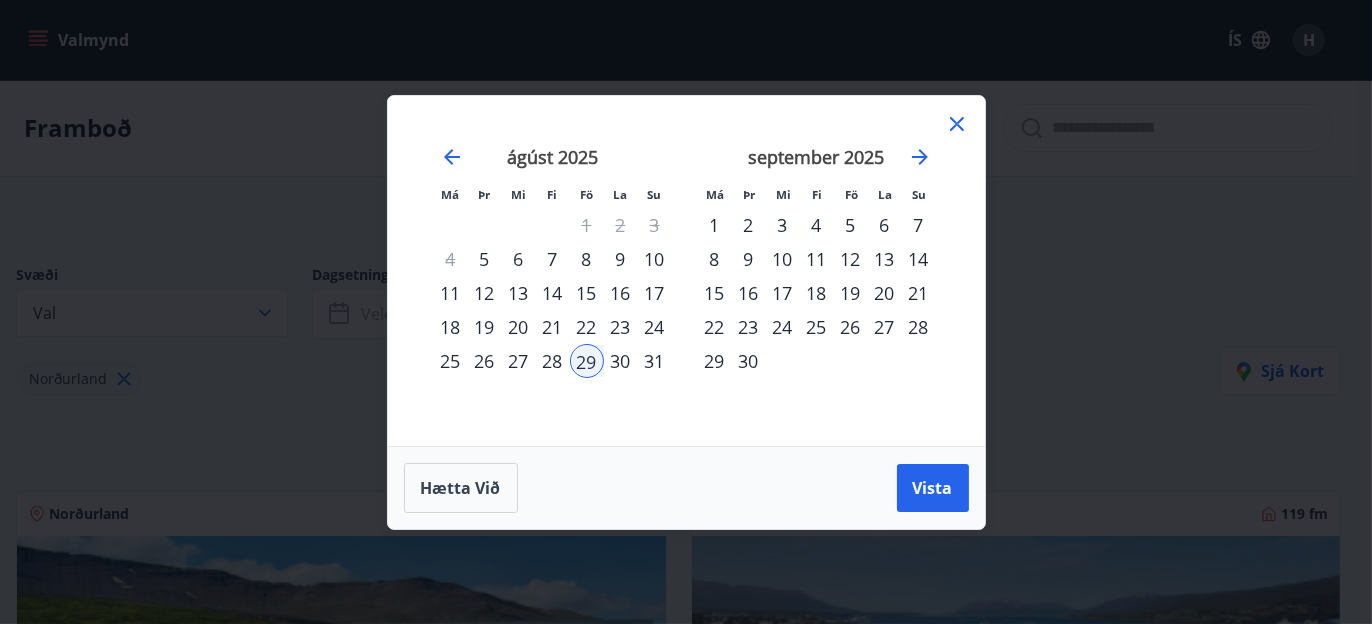click on "23" at bounding box center [621, 327] 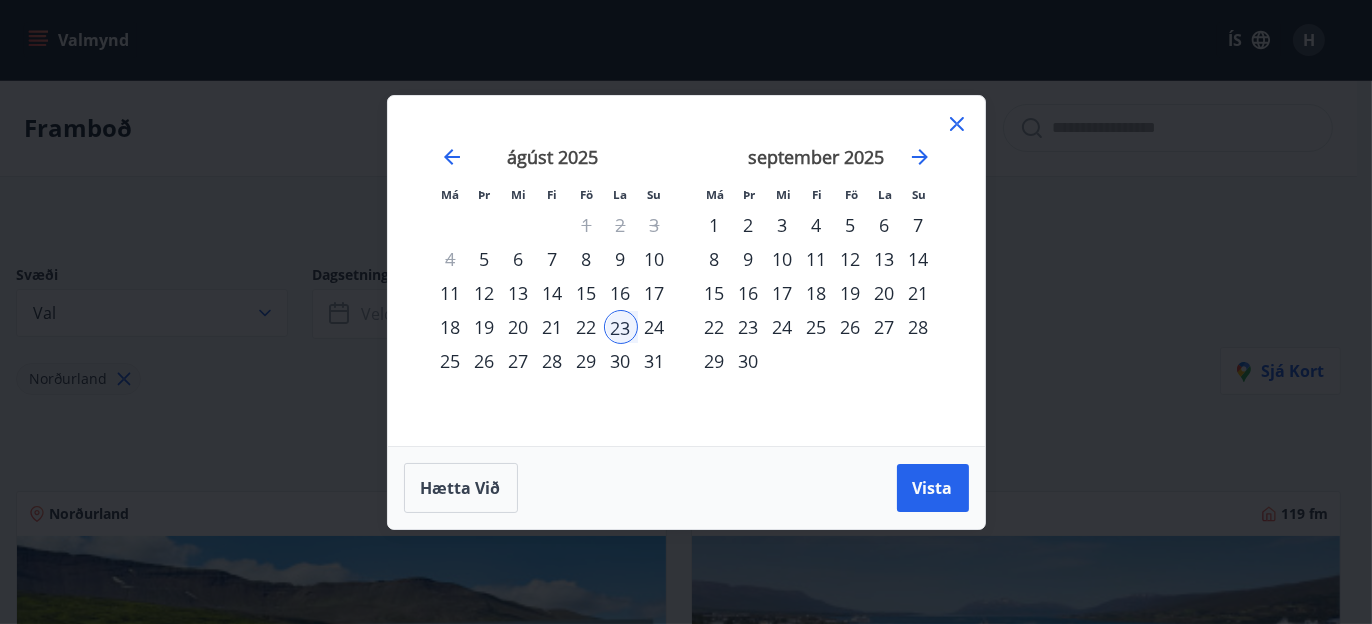click on "24" at bounding box center [655, 327] 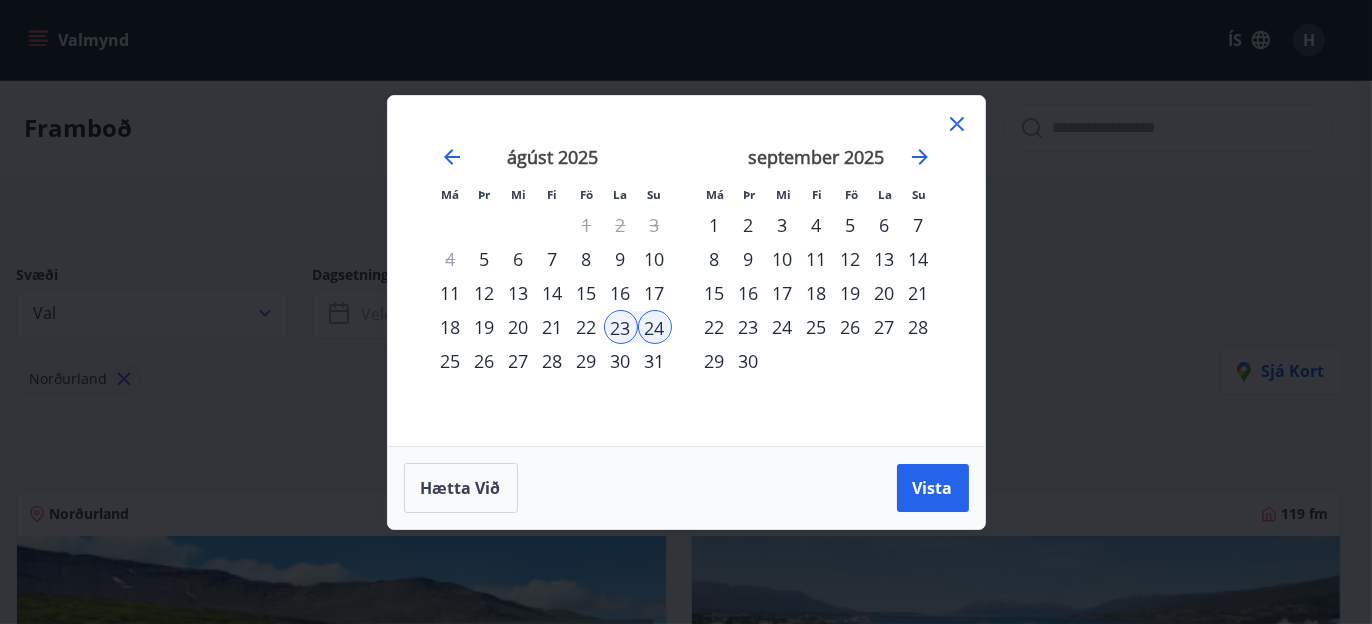 click on "22" at bounding box center [587, 327] 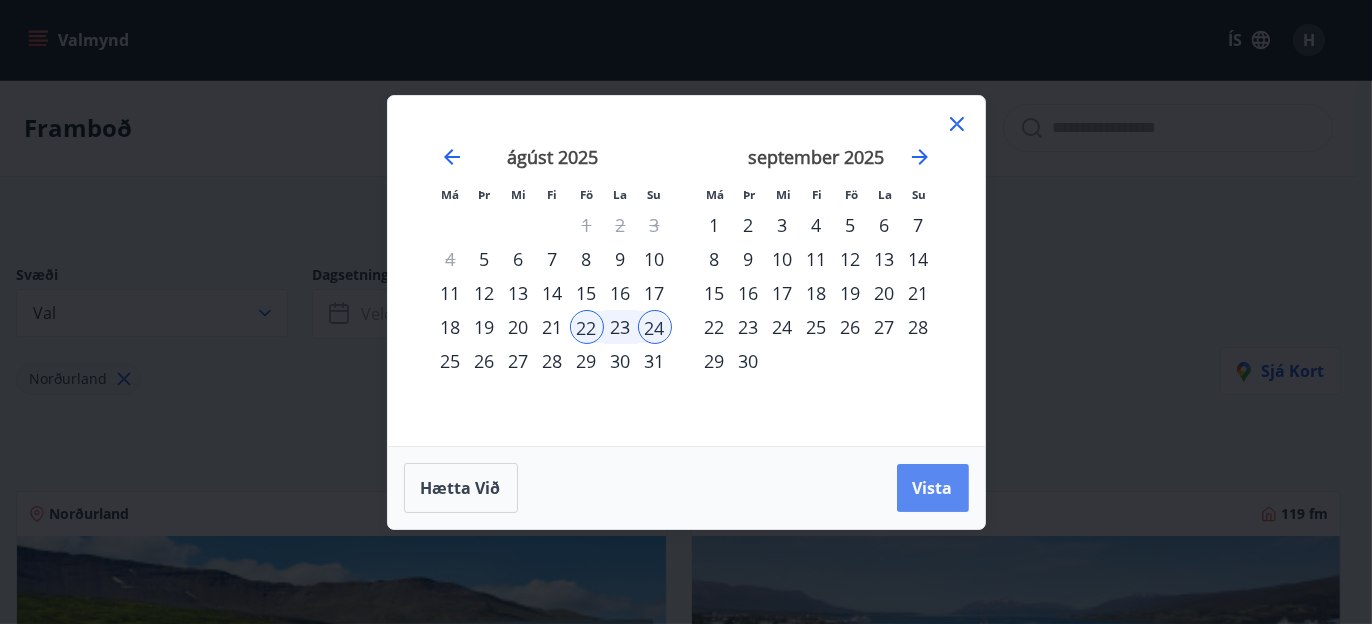 click on "Vista" at bounding box center [933, 488] 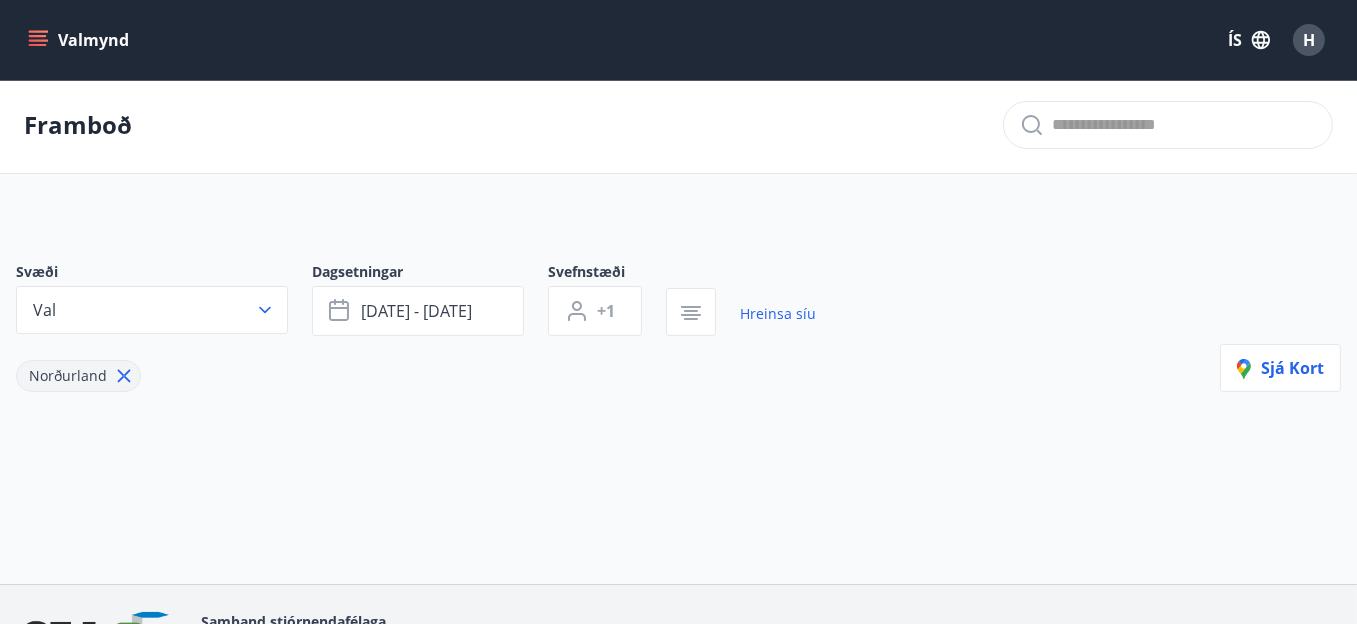 scroll, scrollTop: 0, scrollLeft: 0, axis: both 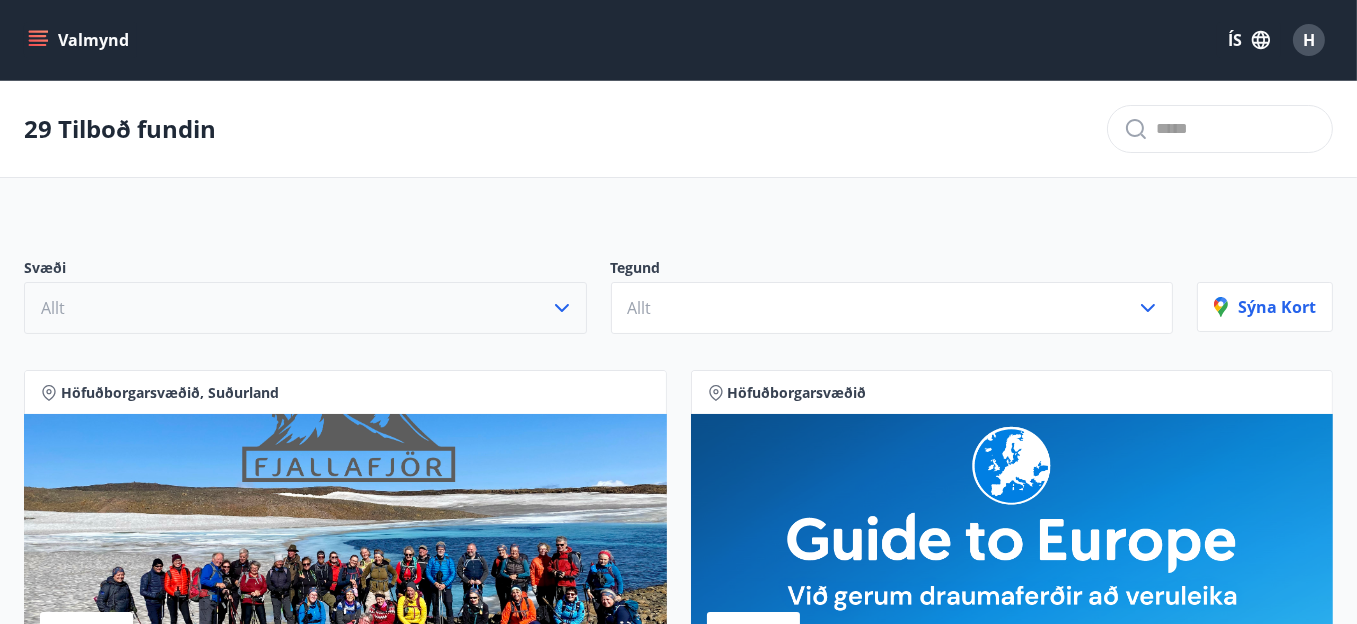 click 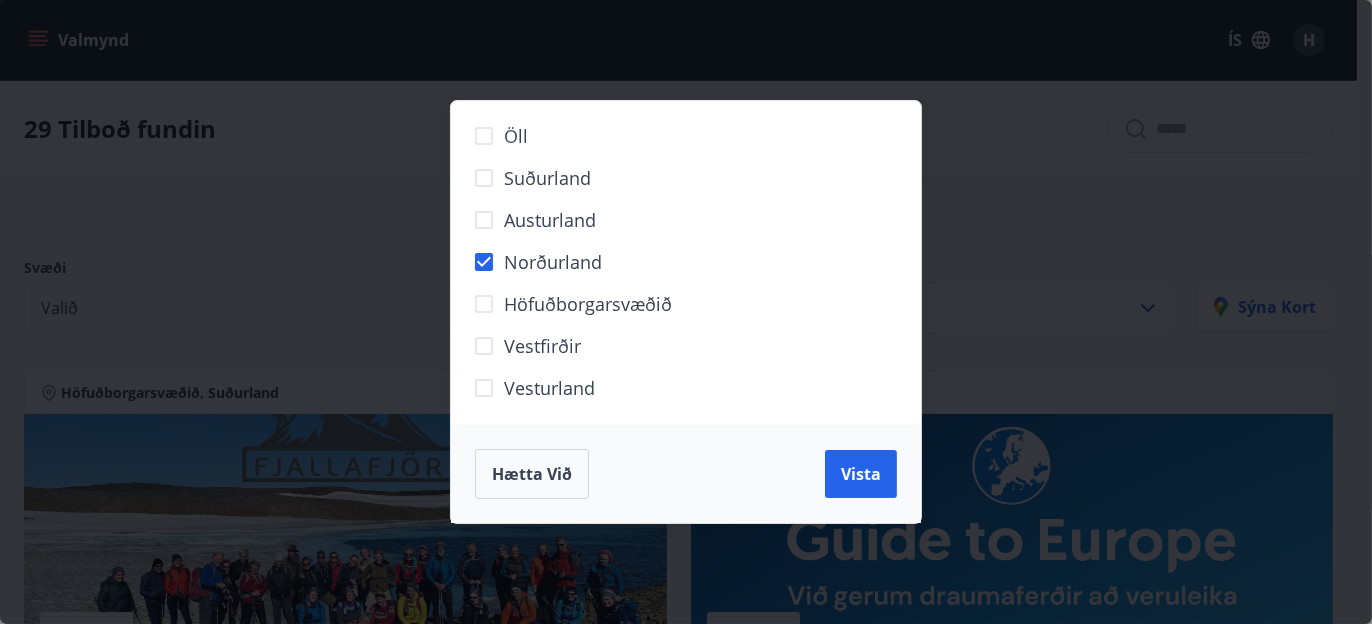 click on "Vista" at bounding box center [861, 474] 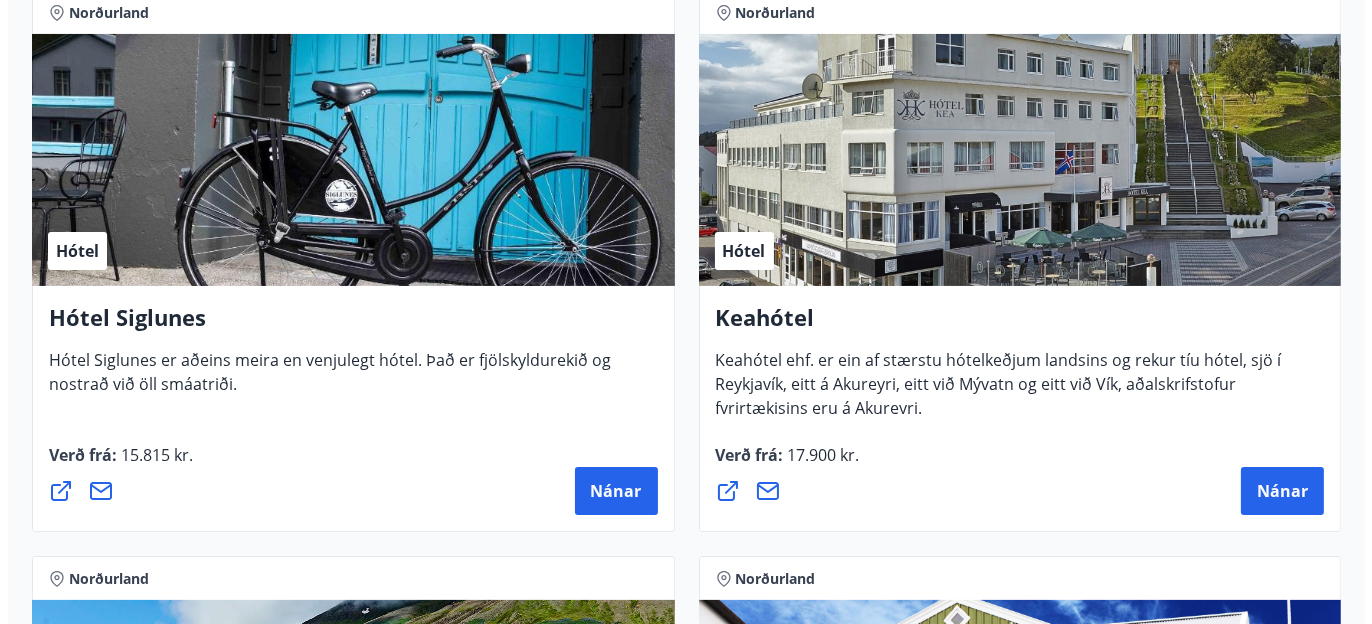 scroll, scrollTop: 500, scrollLeft: 0, axis: vertical 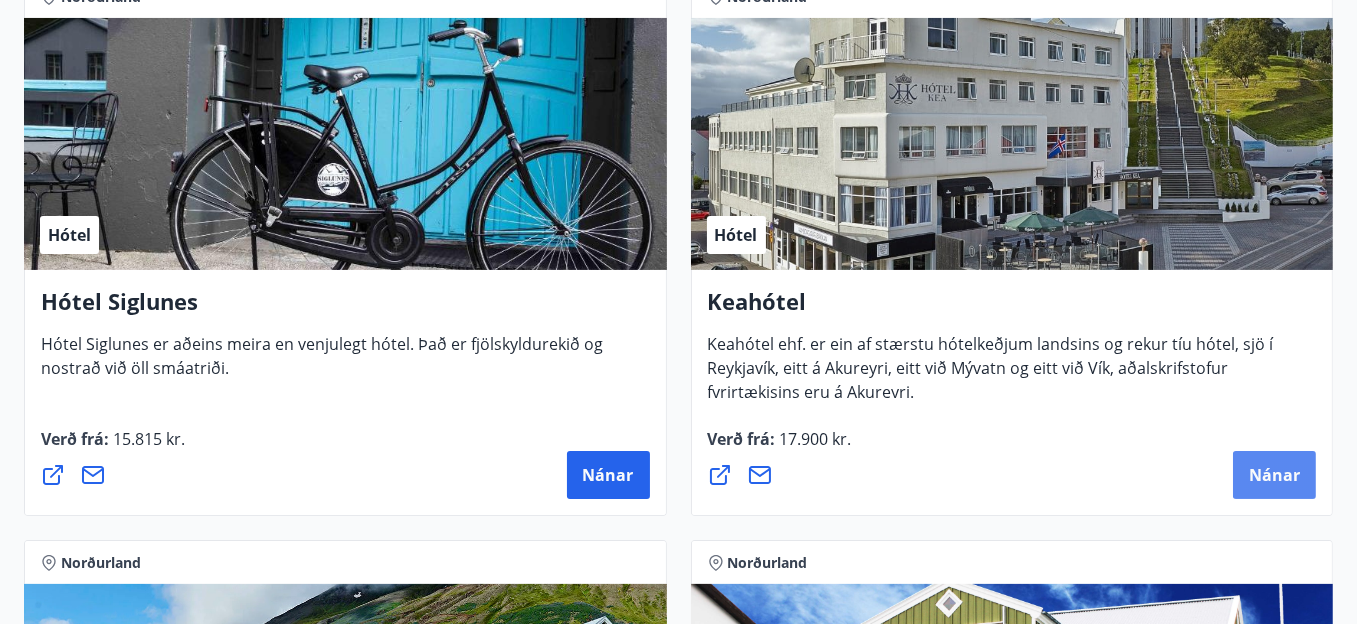 click on "Nánar" at bounding box center [1274, 475] 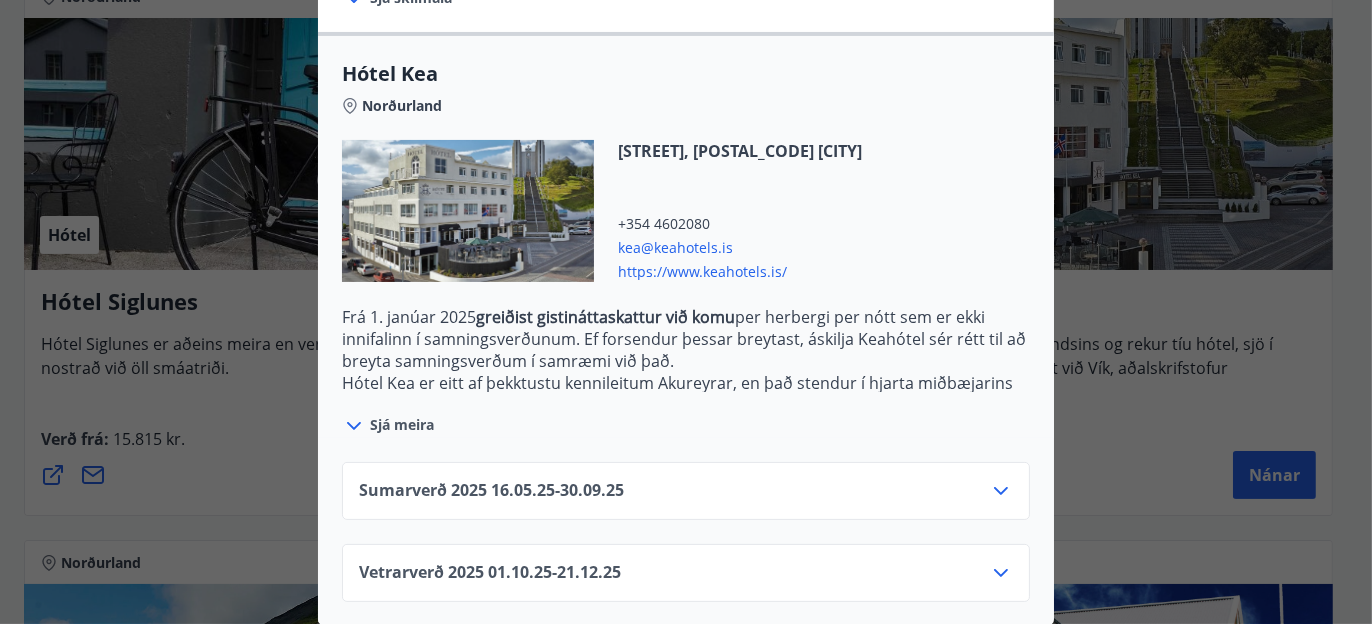 scroll, scrollTop: 515, scrollLeft: 0, axis: vertical 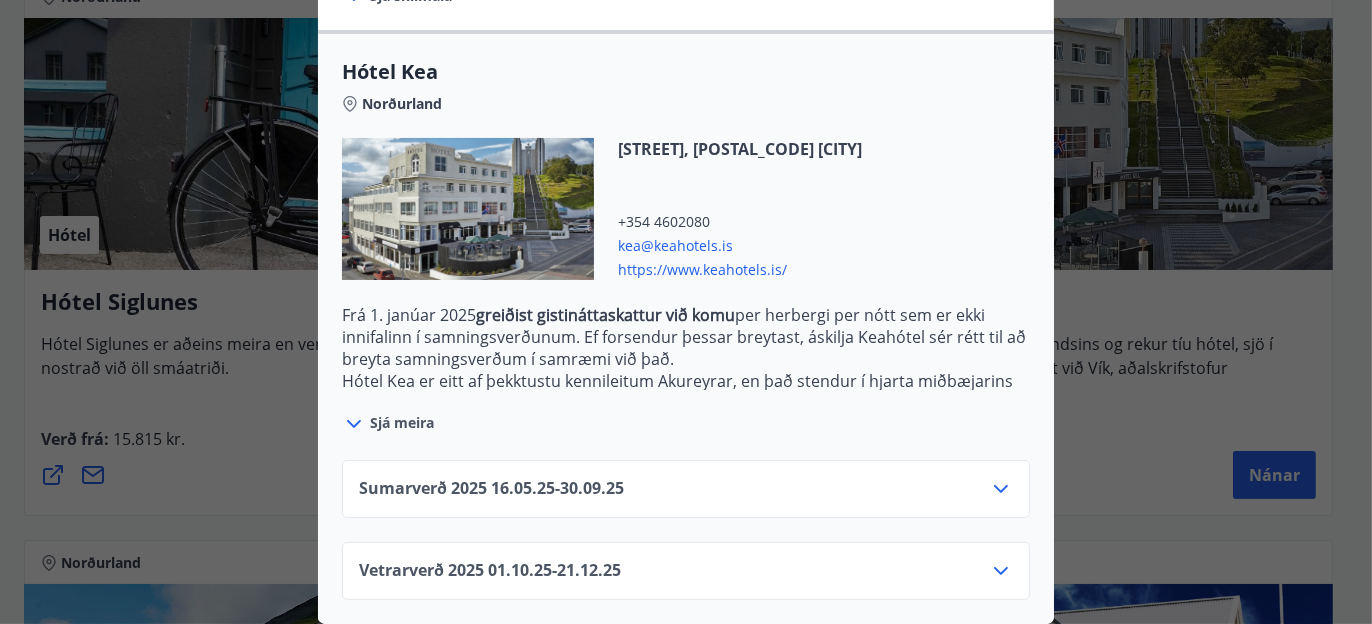 click 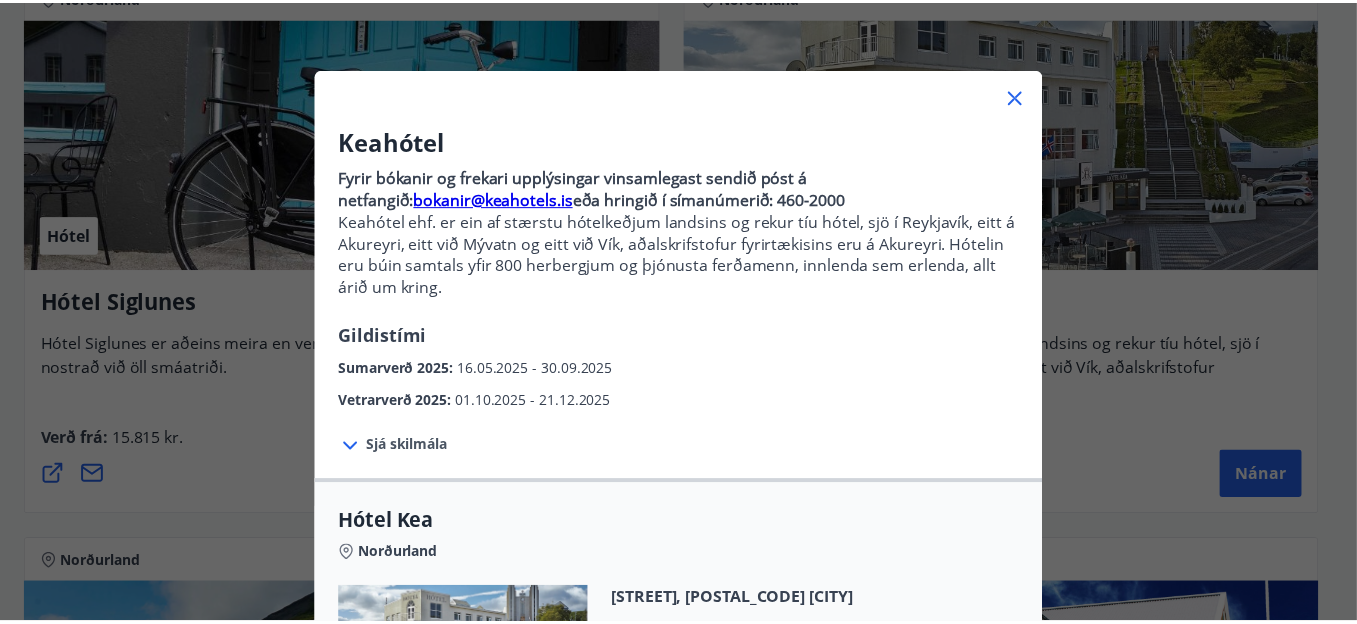 scroll, scrollTop: 0, scrollLeft: 0, axis: both 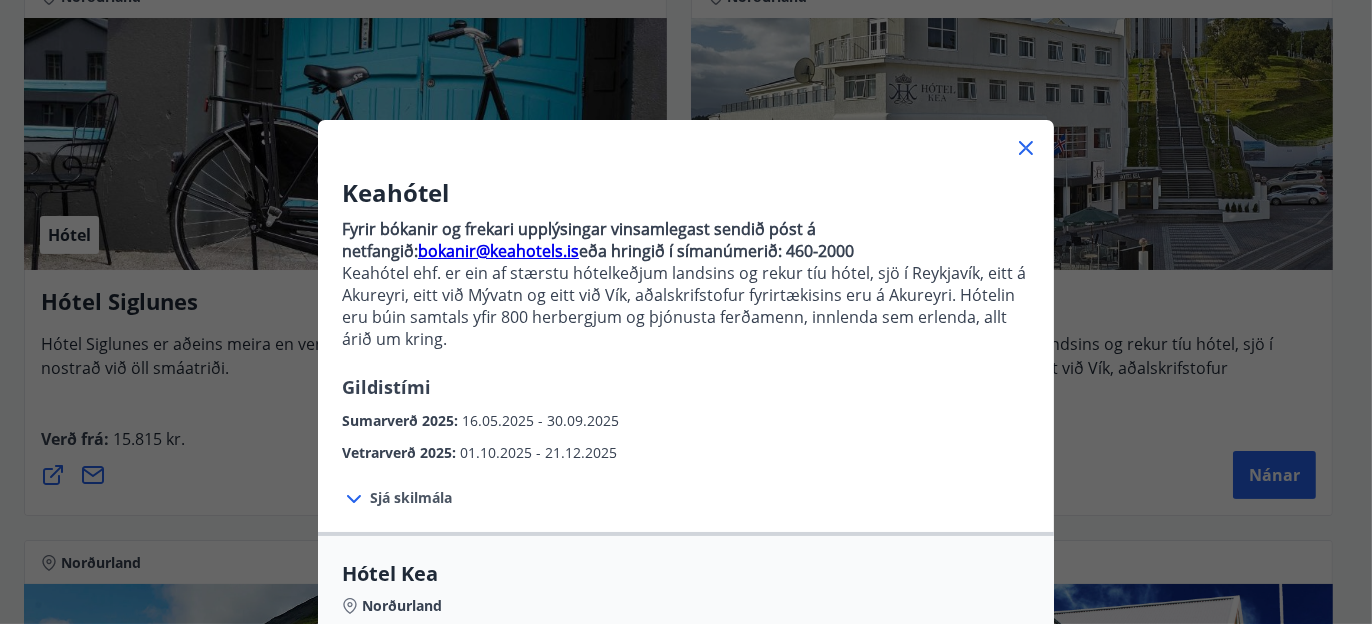 click 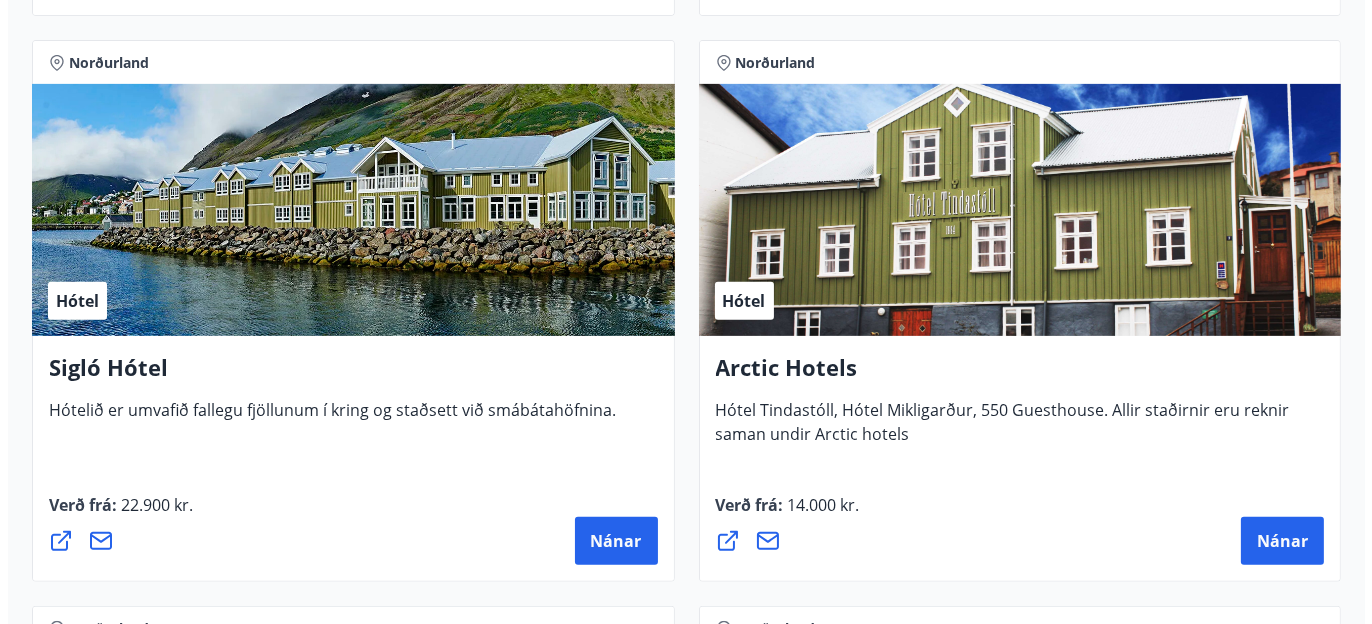 scroll, scrollTop: 1000, scrollLeft: 0, axis: vertical 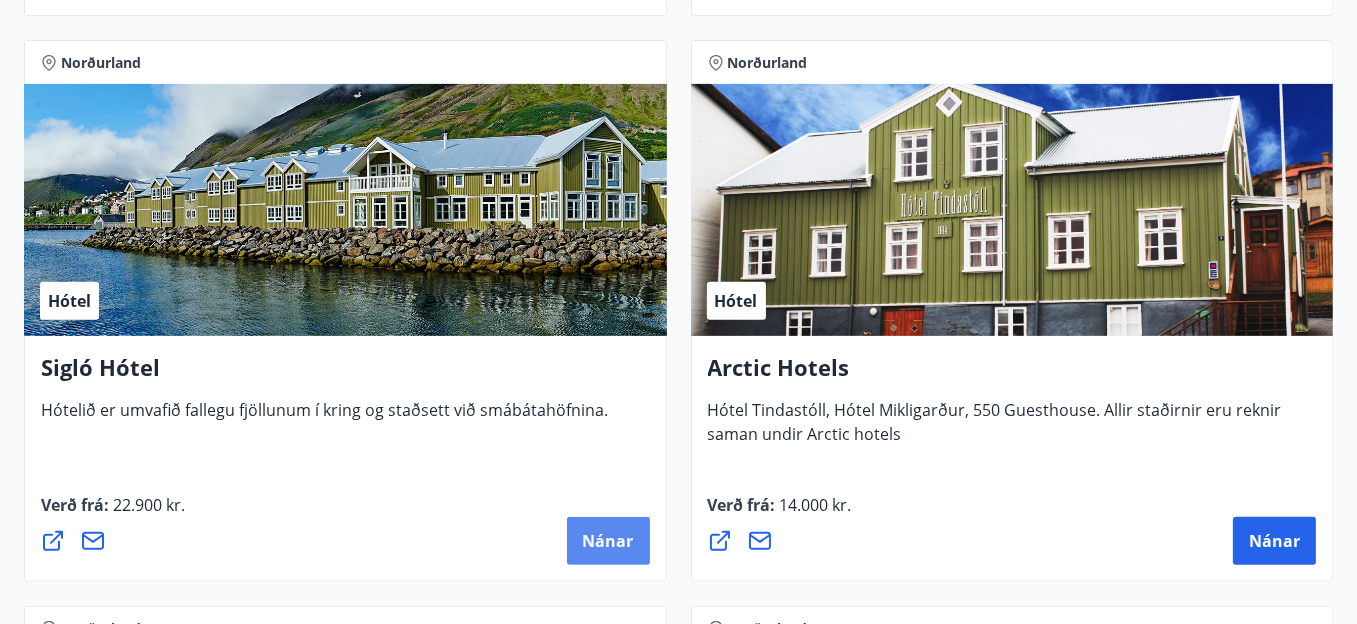 click on "Nánar" at bounding box center (608, 541) 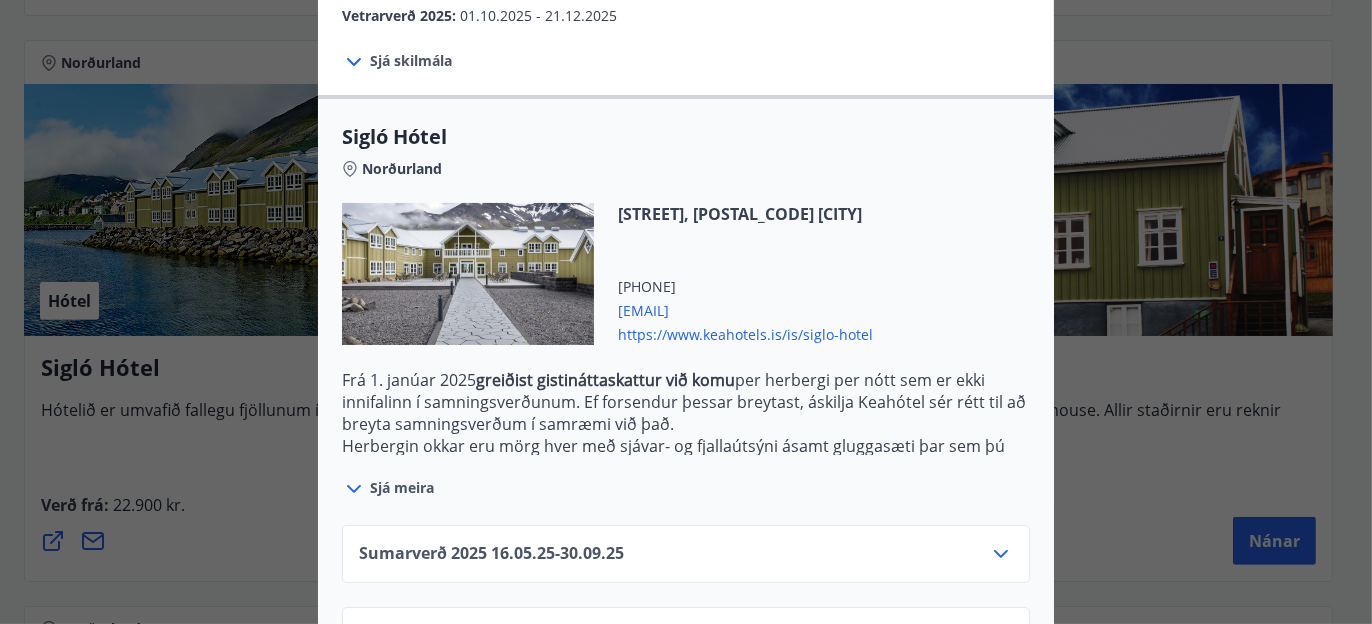 scroll, scrollTop: 515, scrollLeft: 0, axis: vertical 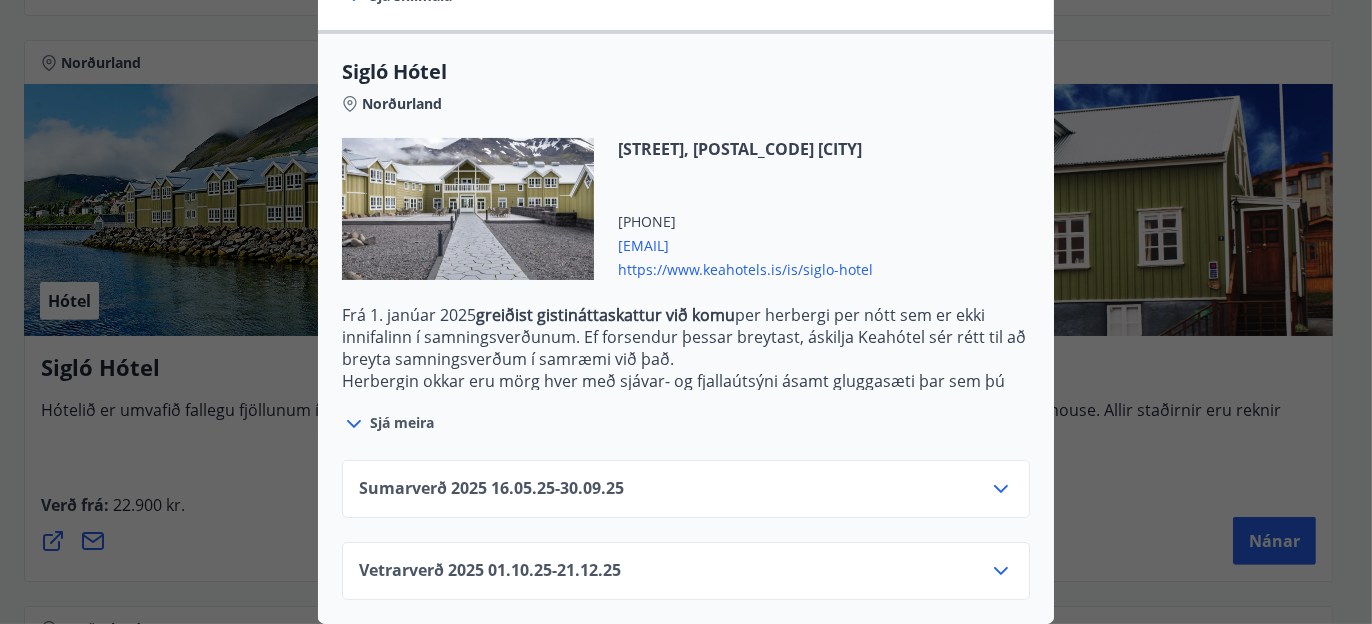 click 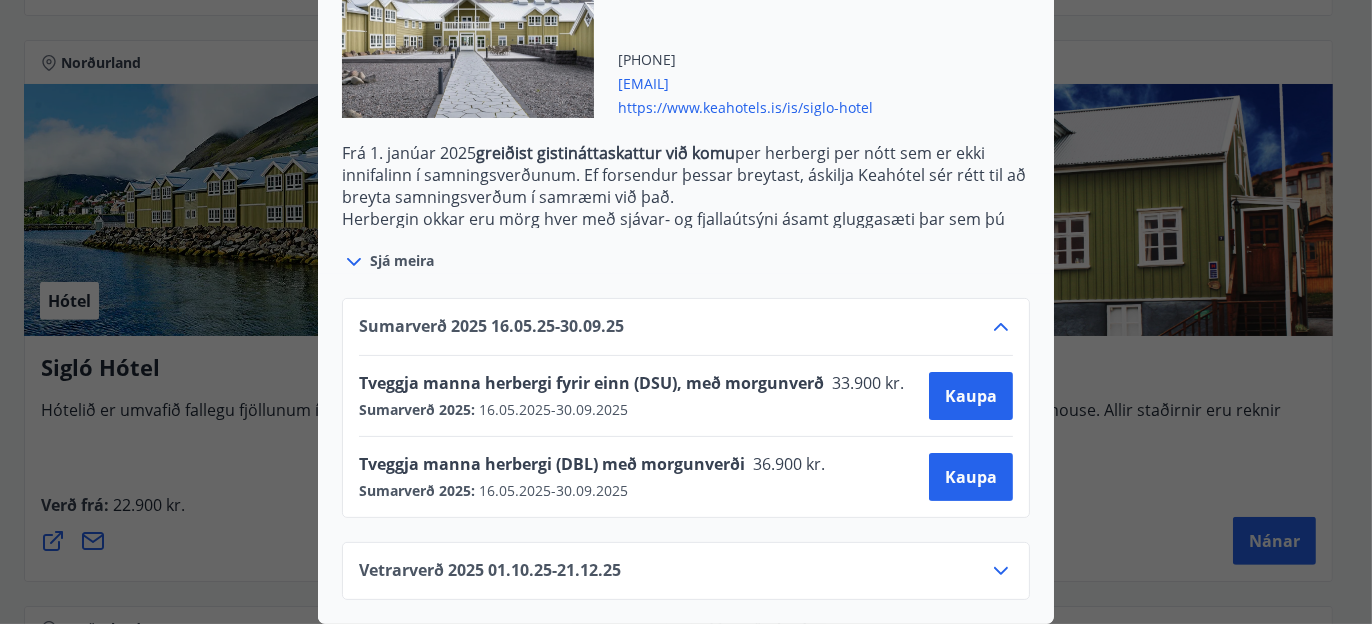 scroll, scrollTop: 676, scrollLeft: 0, axis: vertical 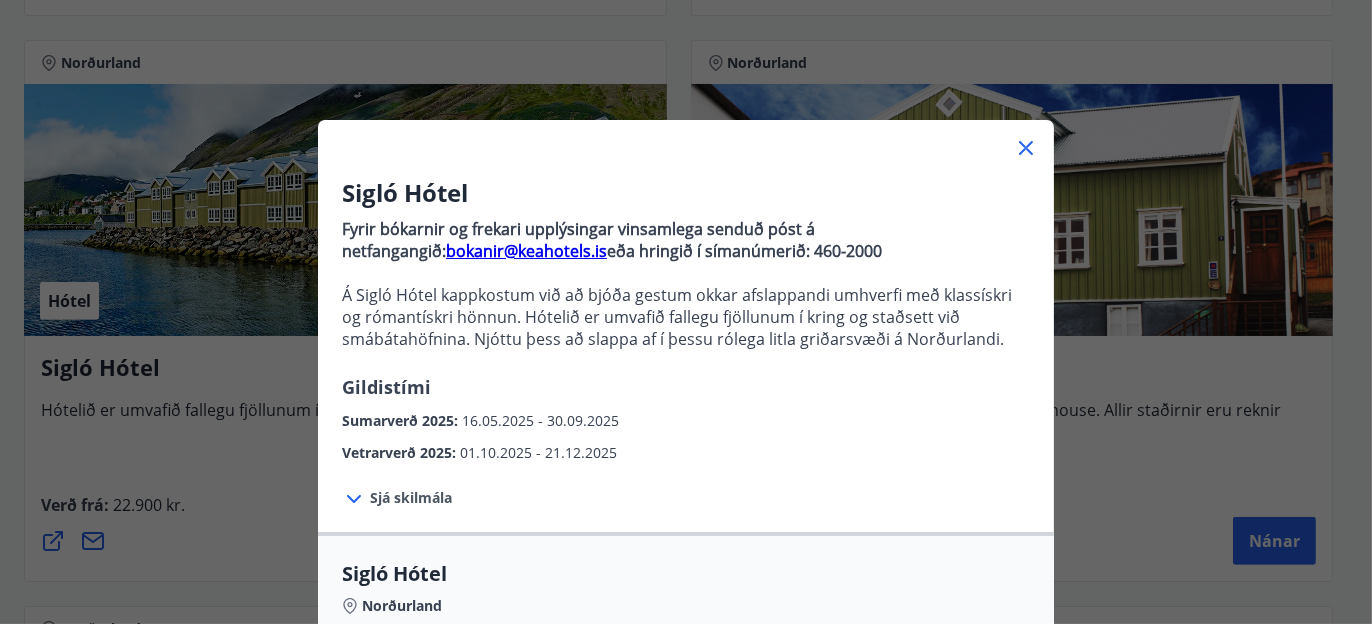 click 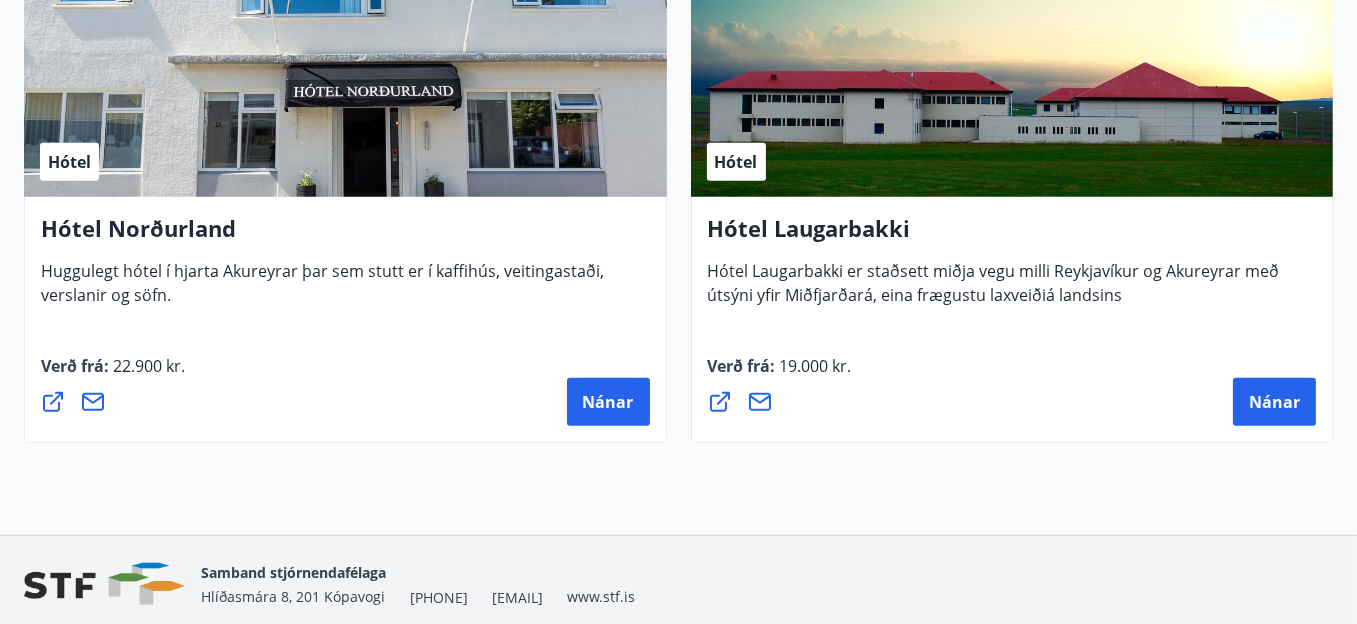 scroll, scrollTop: 2347, scrollLeft: 0, axis: vertical 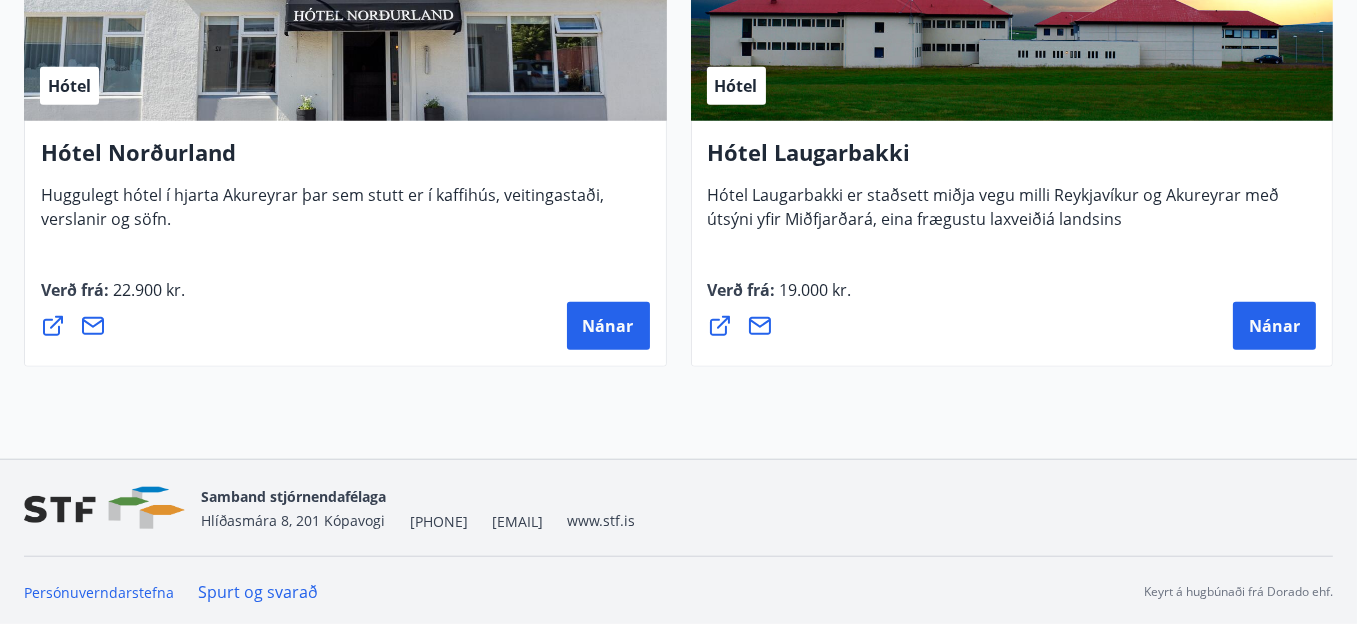 drag, startPoint x: 35, startPoint y: 504, endPoint x: 31, endPoint y: 489, distance: 15.524175 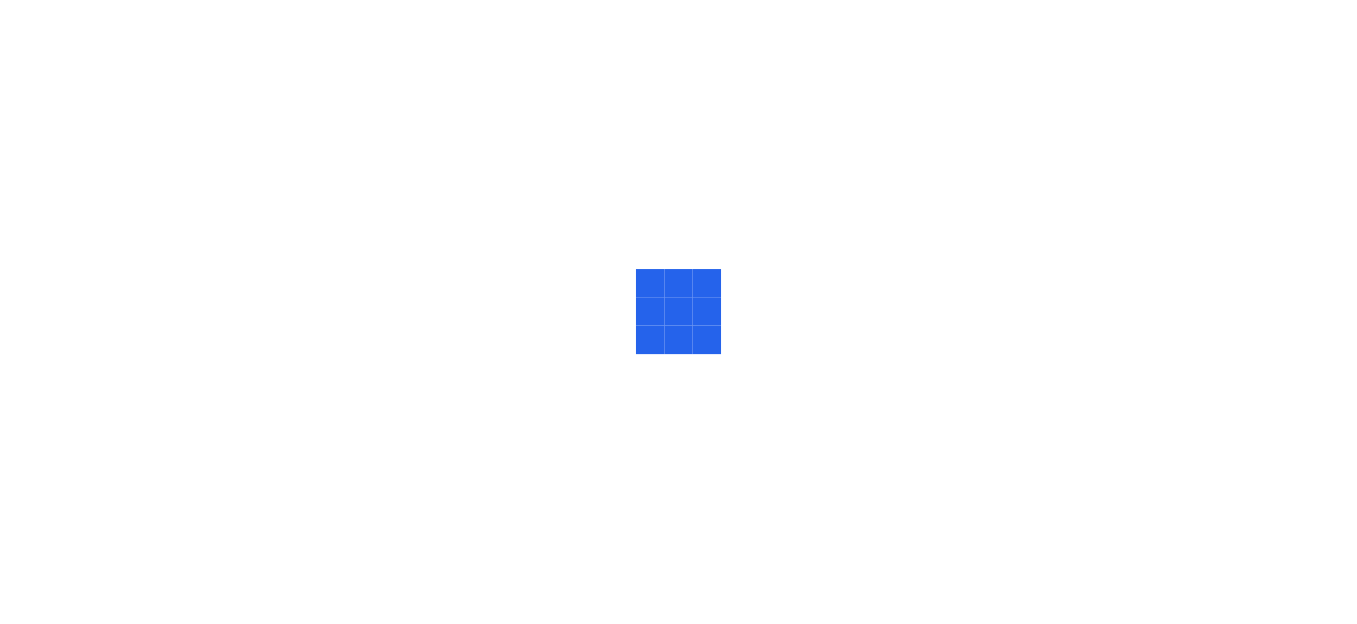 scroll, scrollTop: 0, scrollLeft: 0, axis: both 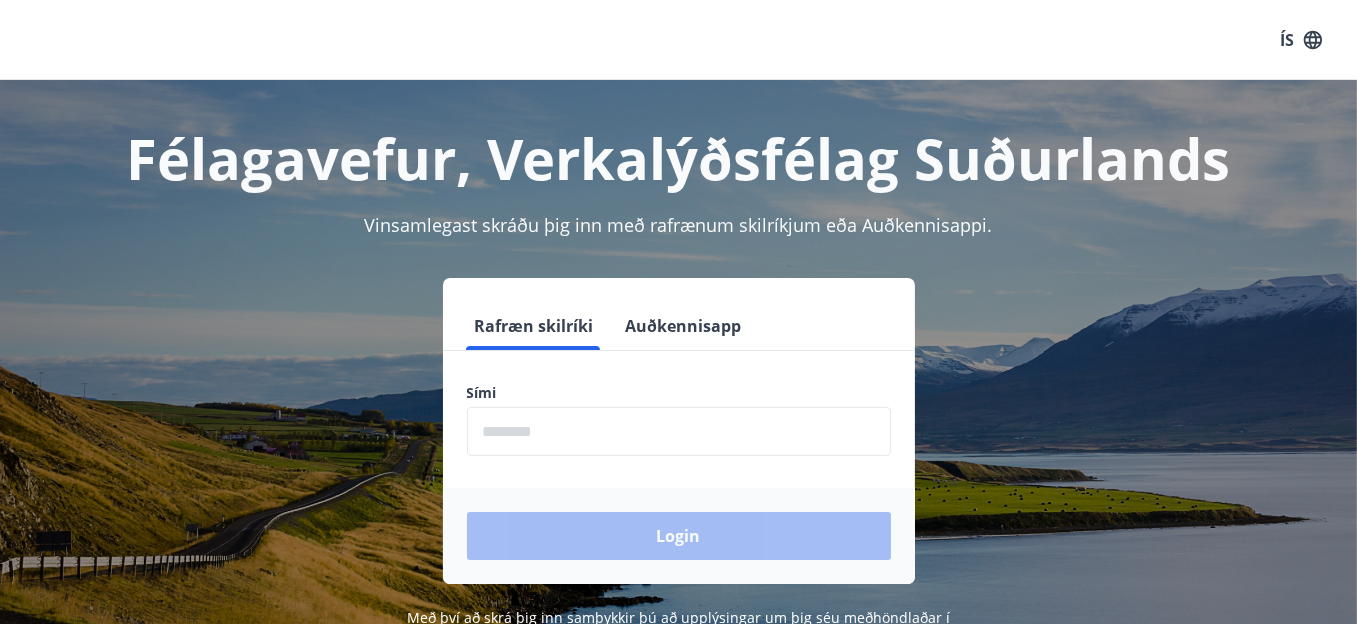 click at bounding box center [679, 431] 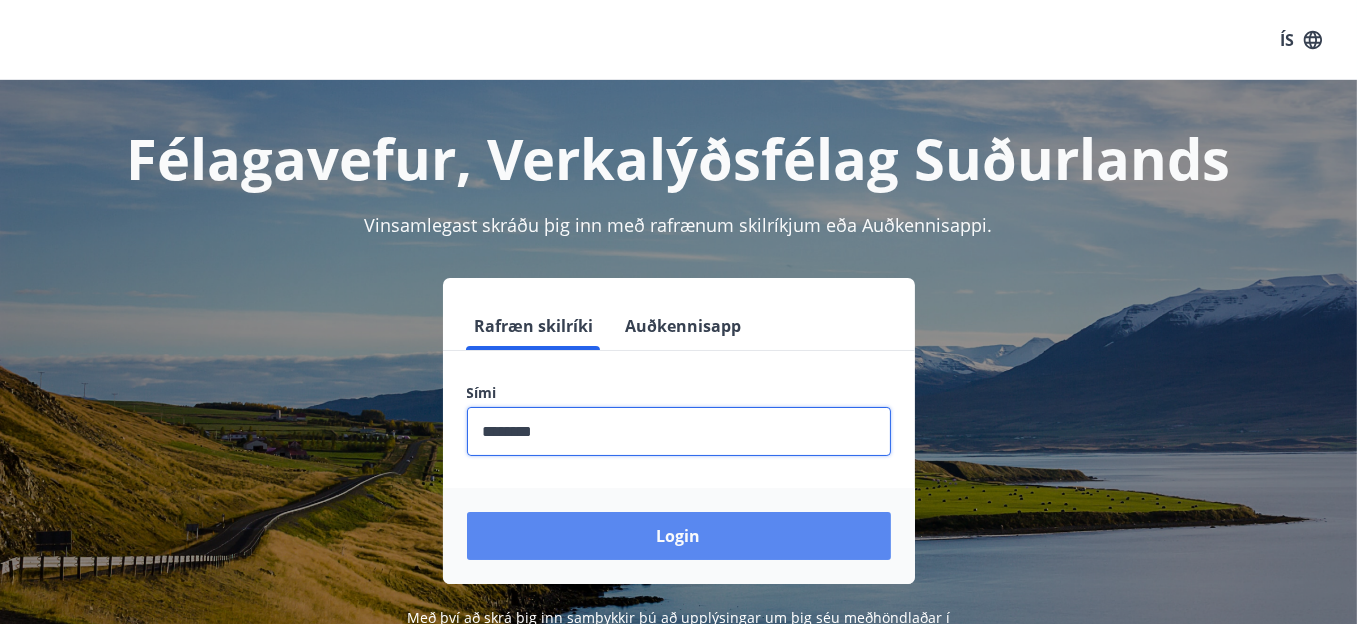 type on "********" 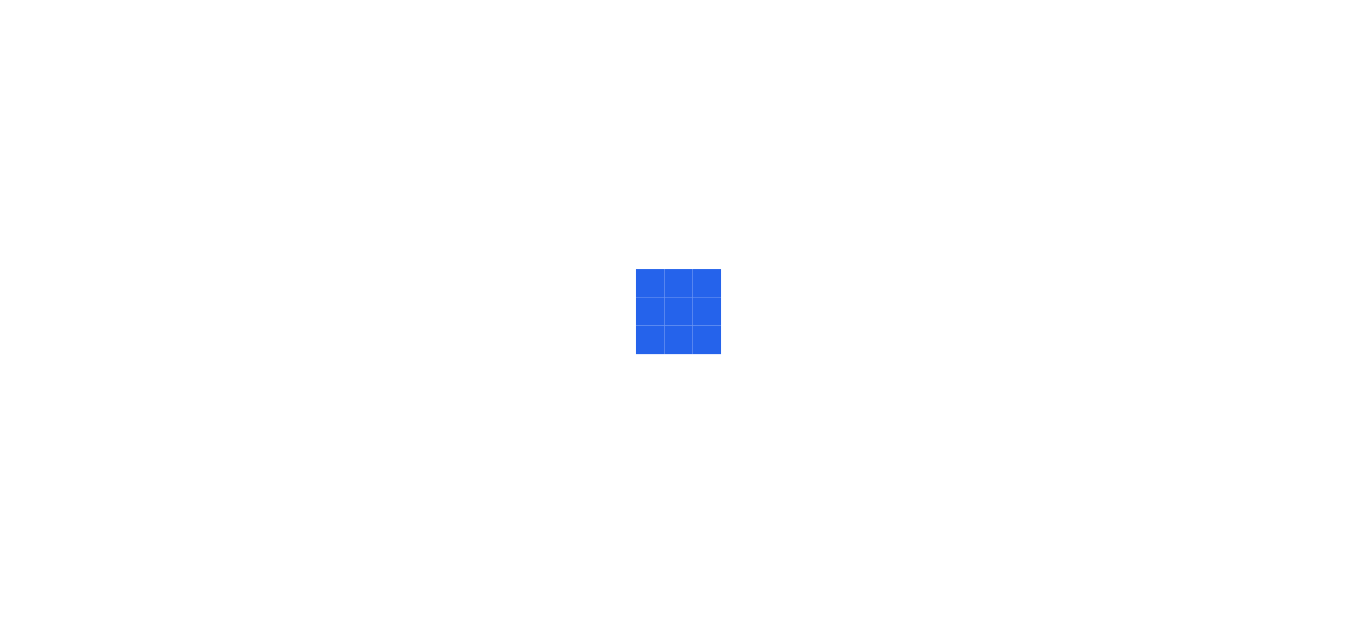 scroll, scrollTop: 0, scrollLeft: 0, axis: both 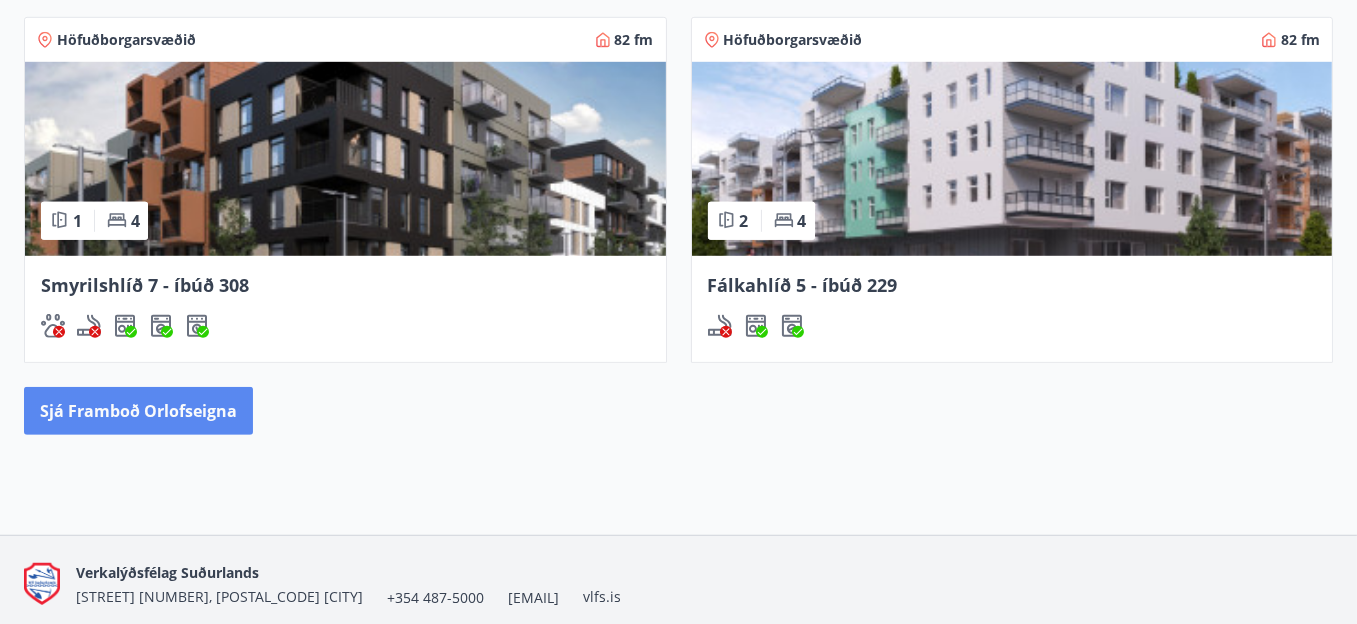 click on "Sjá framboð orlofseigna" at bounding box center (138, 411) 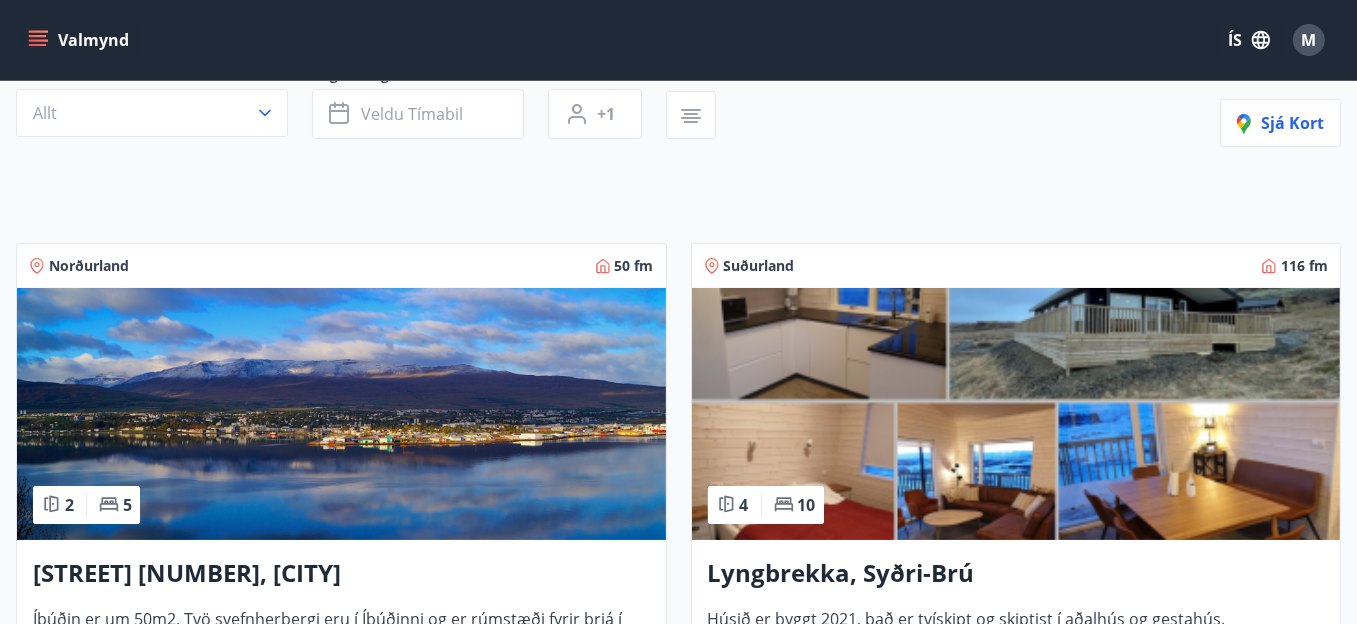 scroll, scrollTop: 300, scrollLeft: 0, axis: vertical 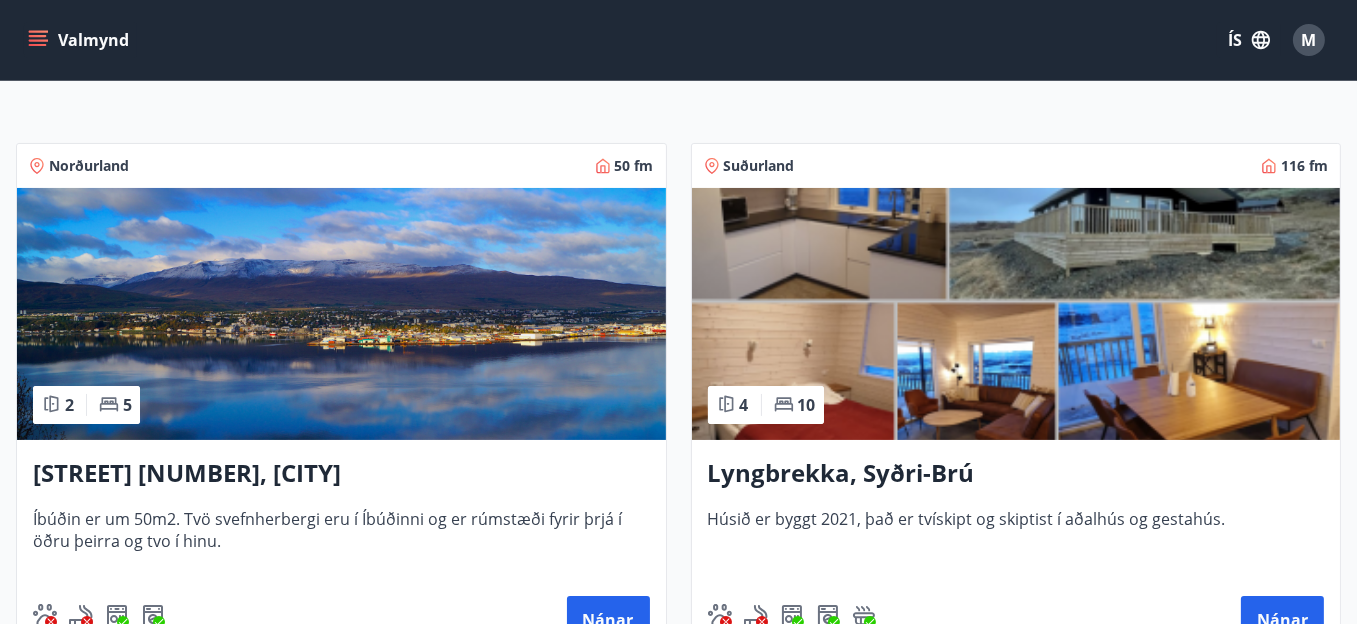 click at bounding box center [341, 314] 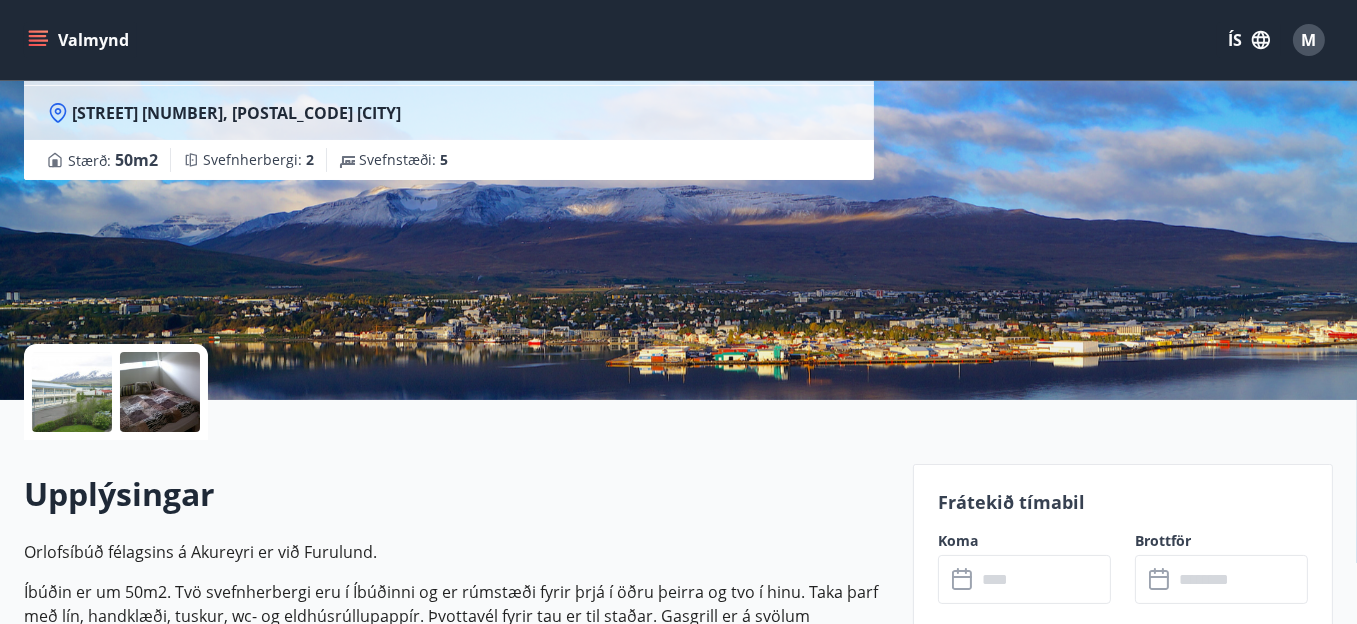 scroll, scrollTop: 400, scrollLeft: 0, axis: vertical 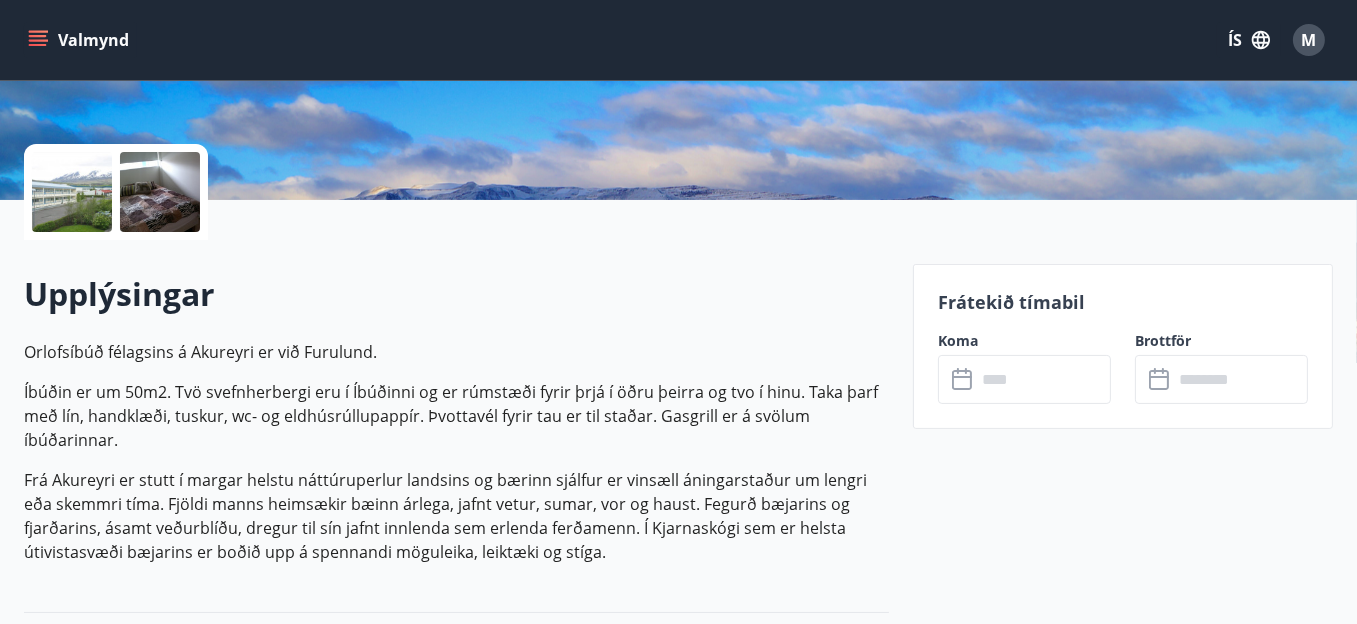 click at bounding box center [1043, 379] 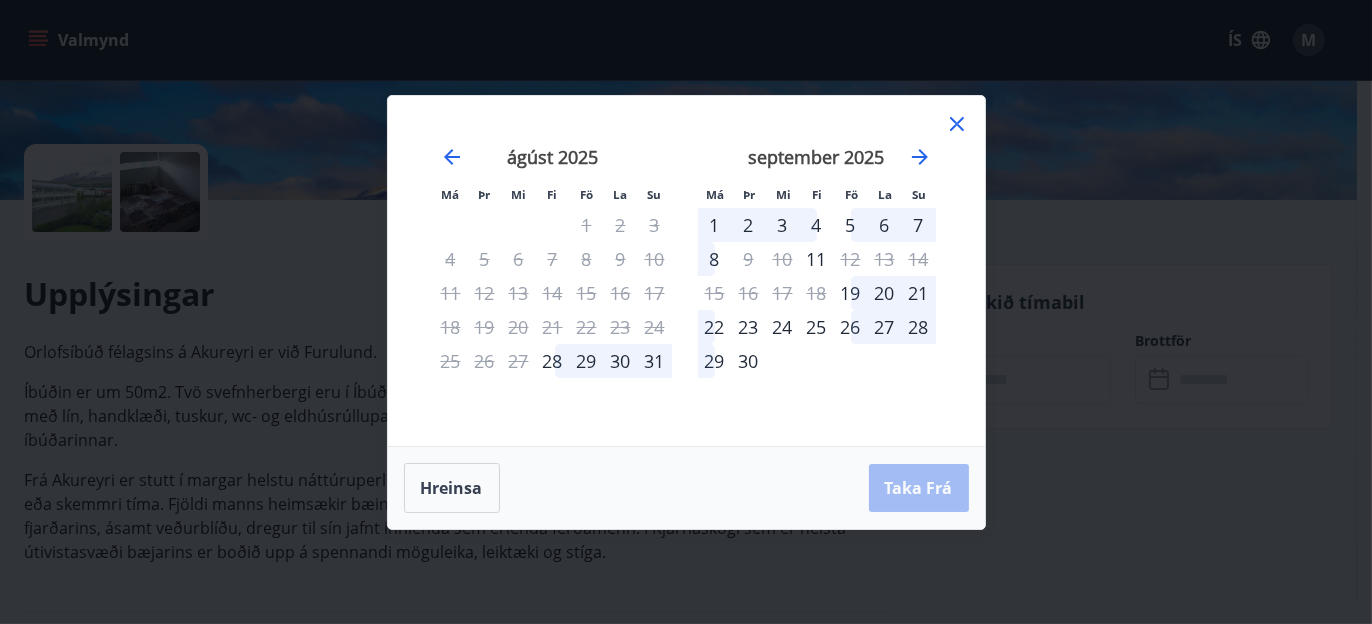 click on "29" at bounding box center [587, 361] 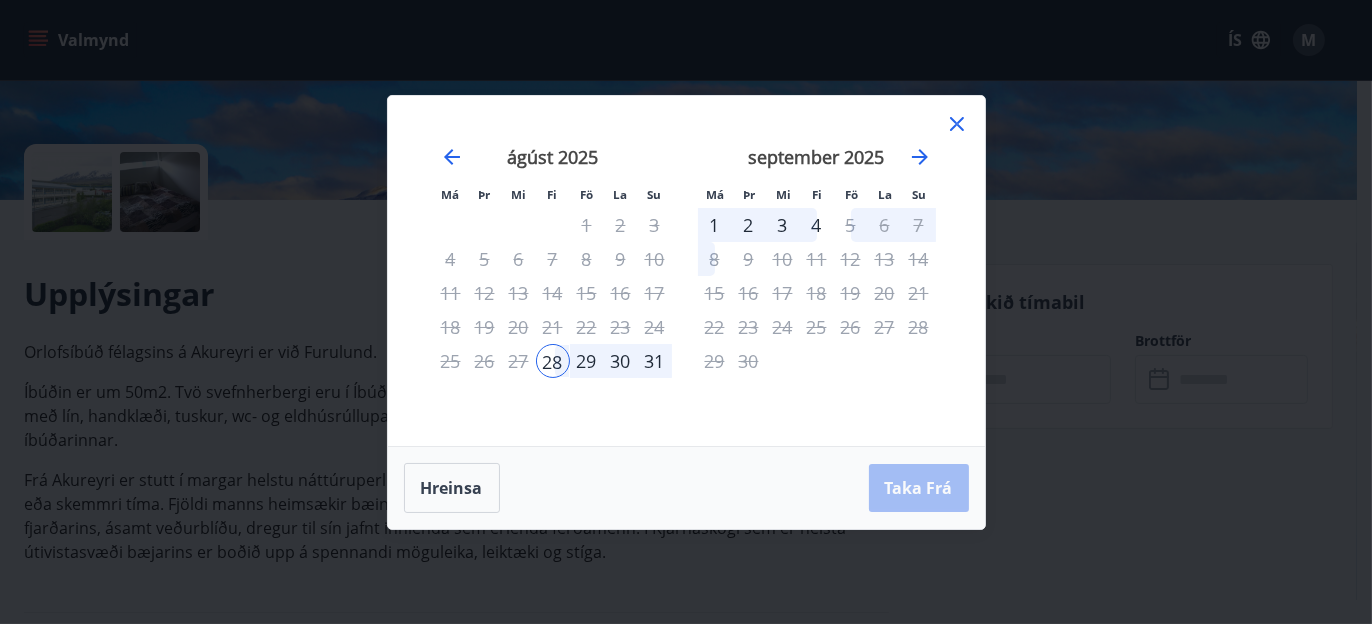 click on "28" at bounding box center (553, 361) 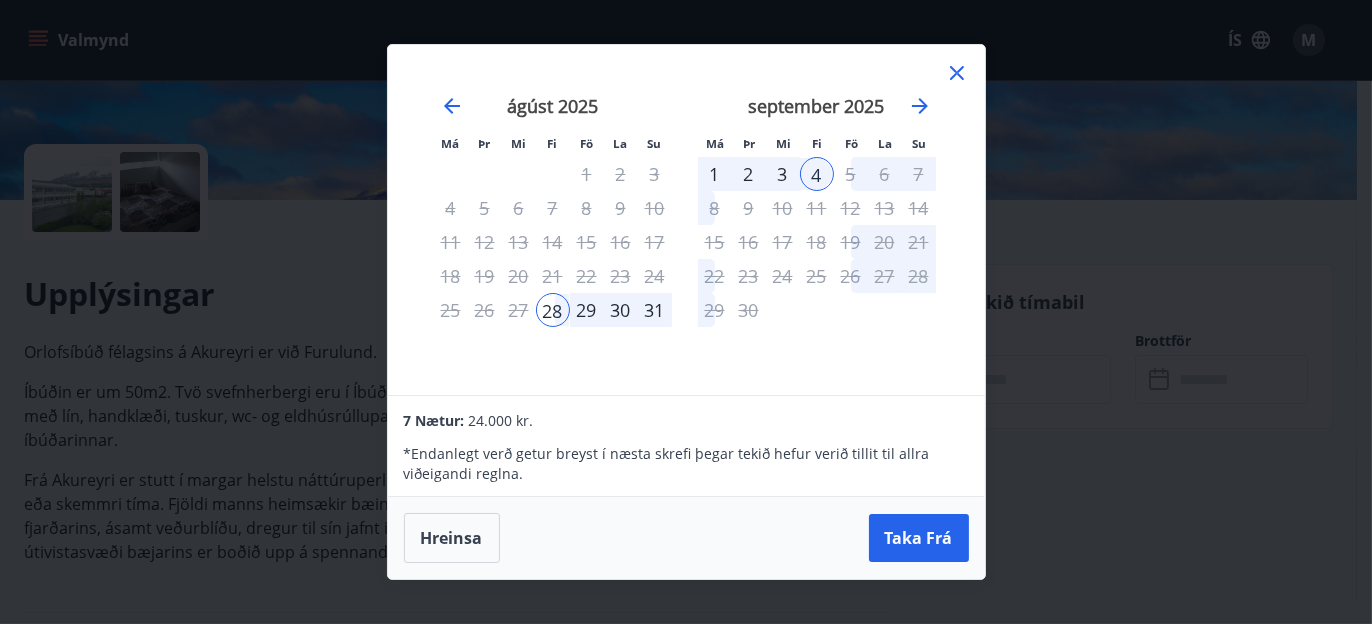 click on "29" at bounding box center (587, 310) 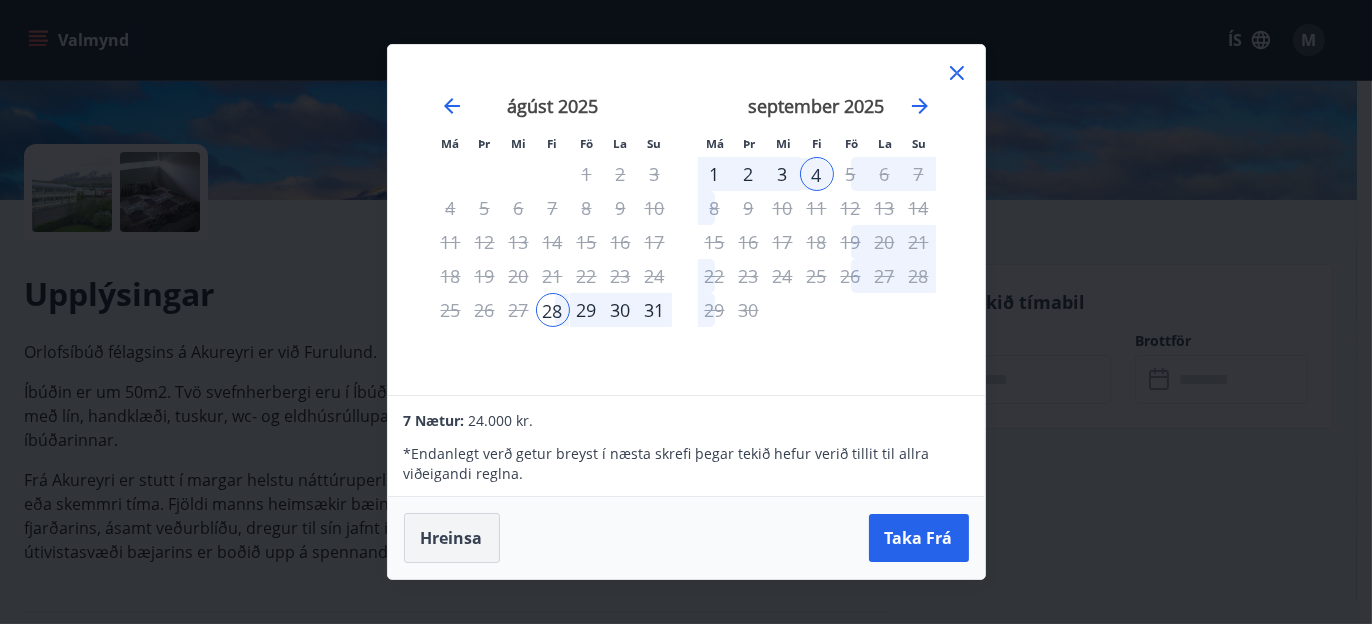 click on "Hreinsa" at bounding box center (452, 538) 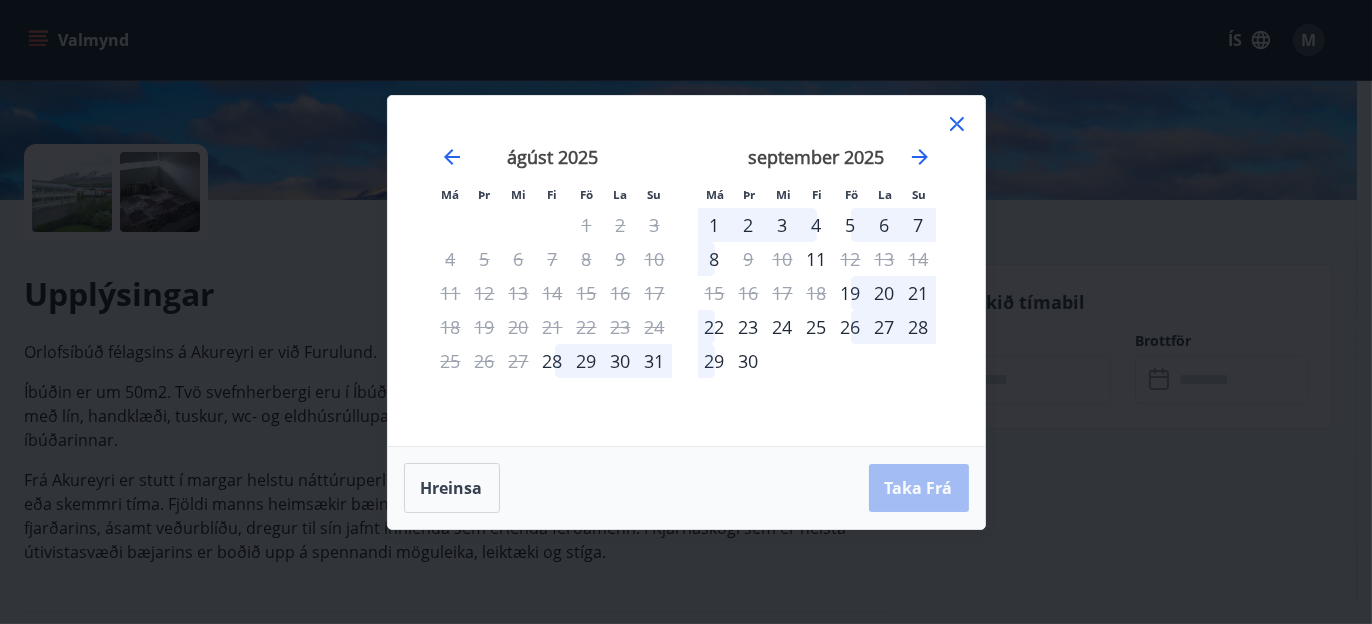 click on "29" at bounding box center (587, 361) 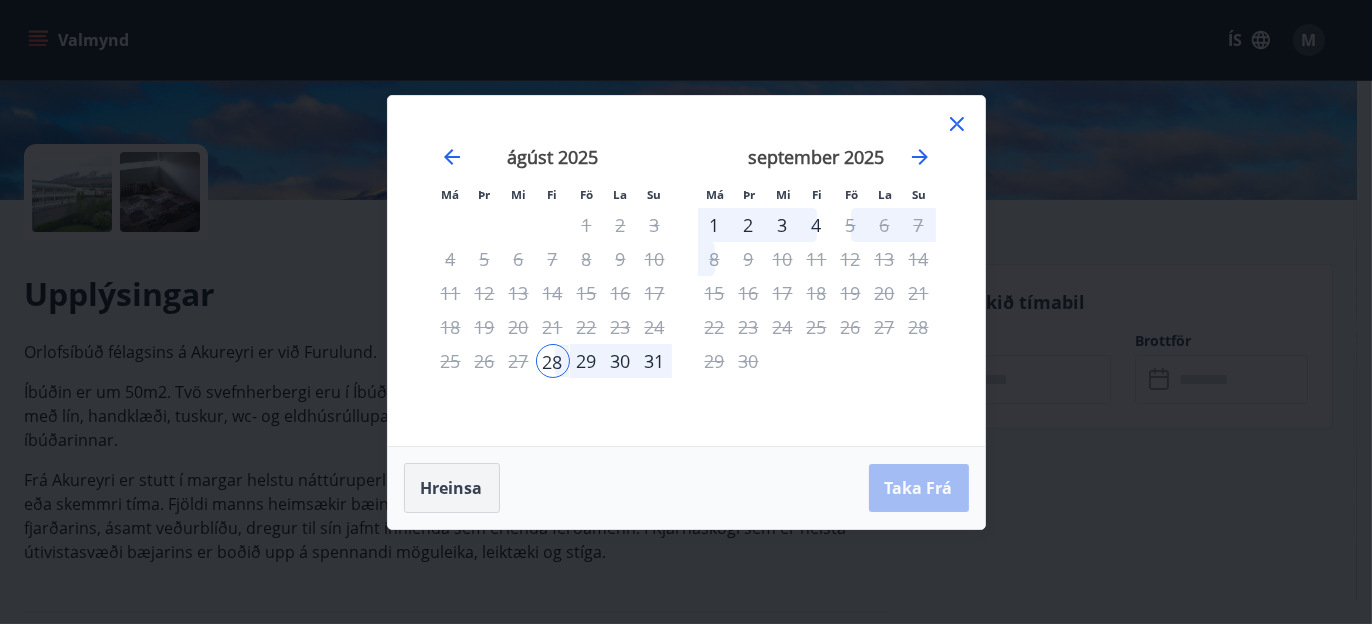 click on "Hreinsa" at bounding box center [452, 488] 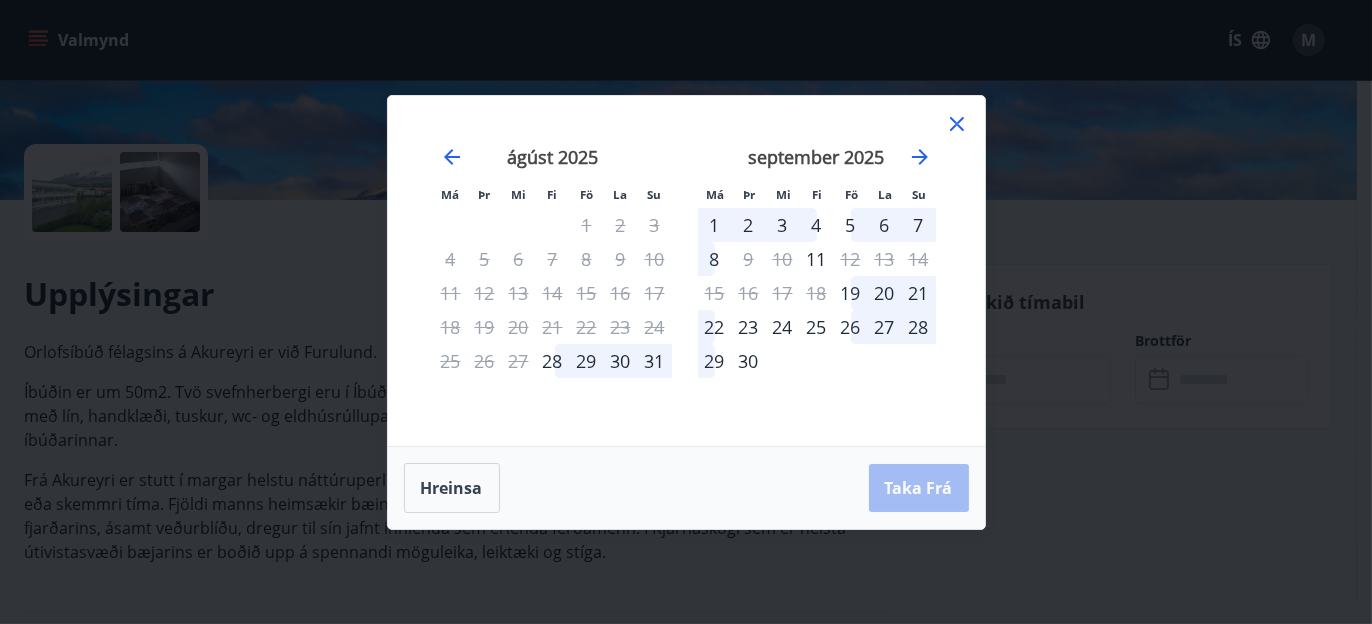 click 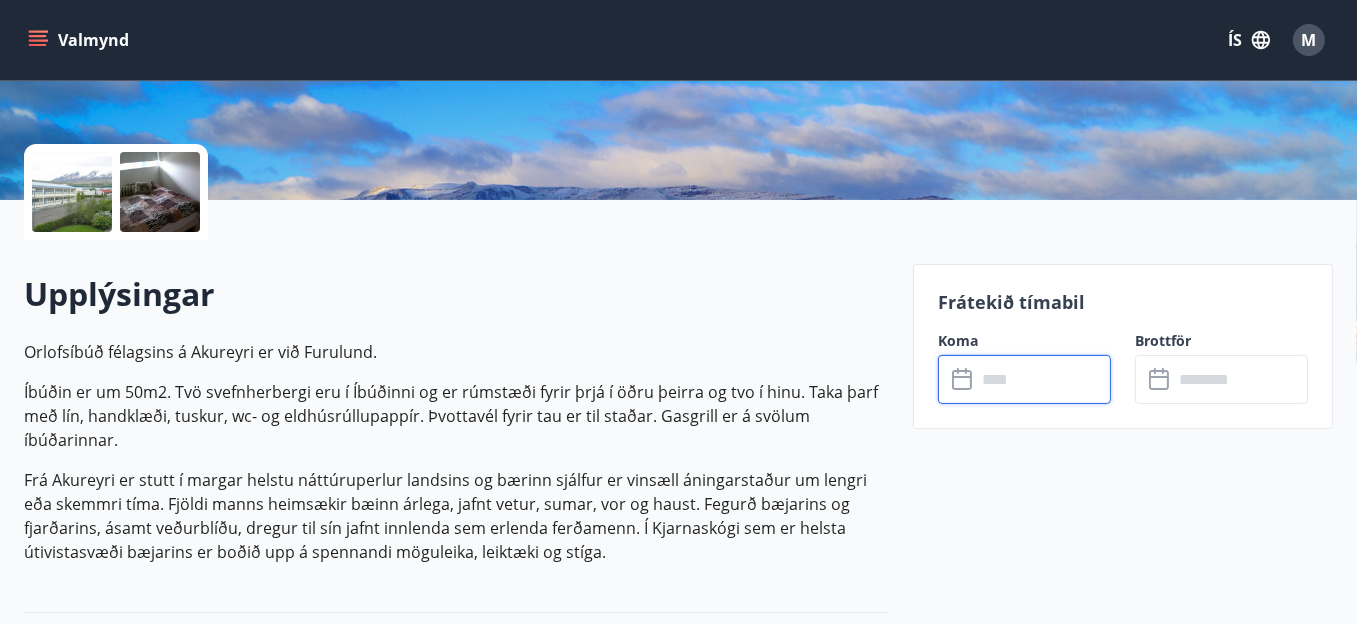 click 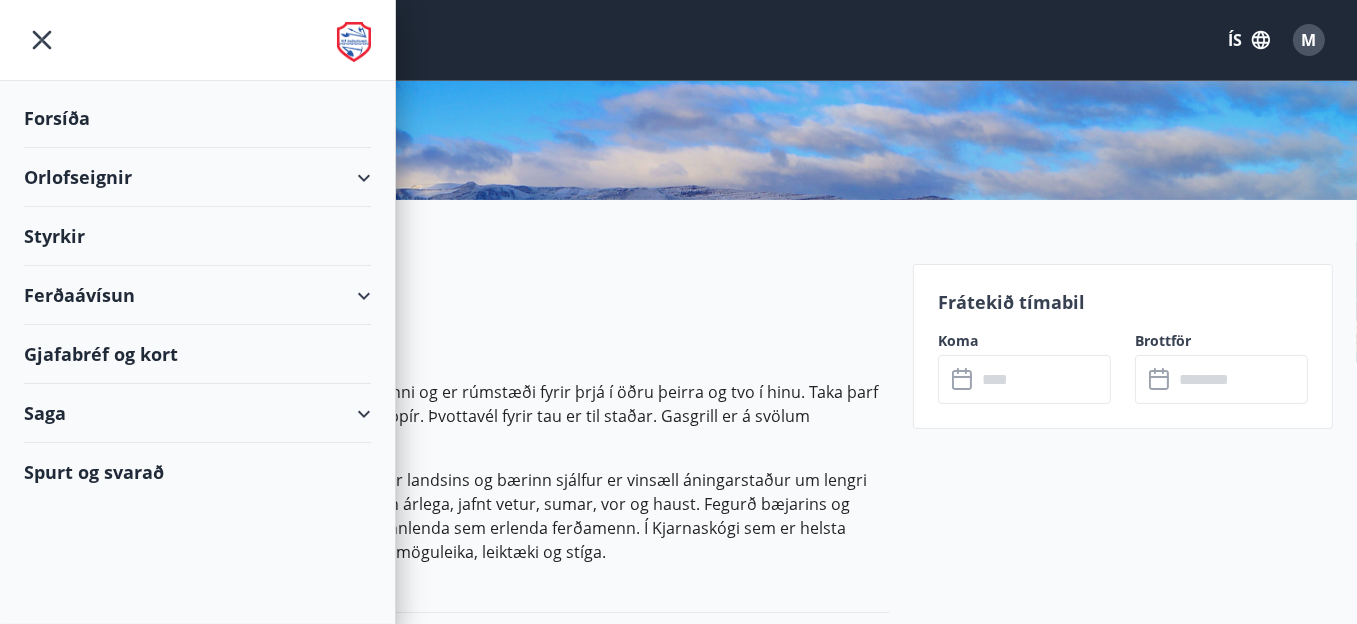 click on "Orlofseignir" at bounding box center [197, 177] 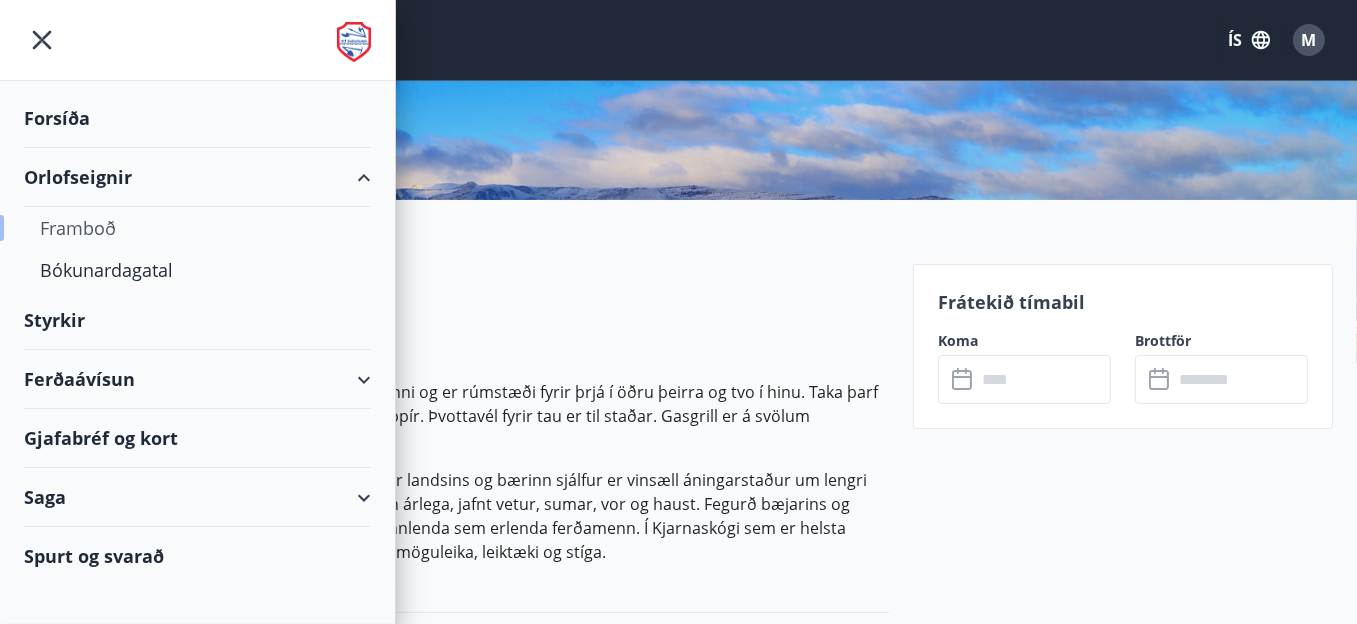 click on "Framboð" at bounding box center [197, 228] 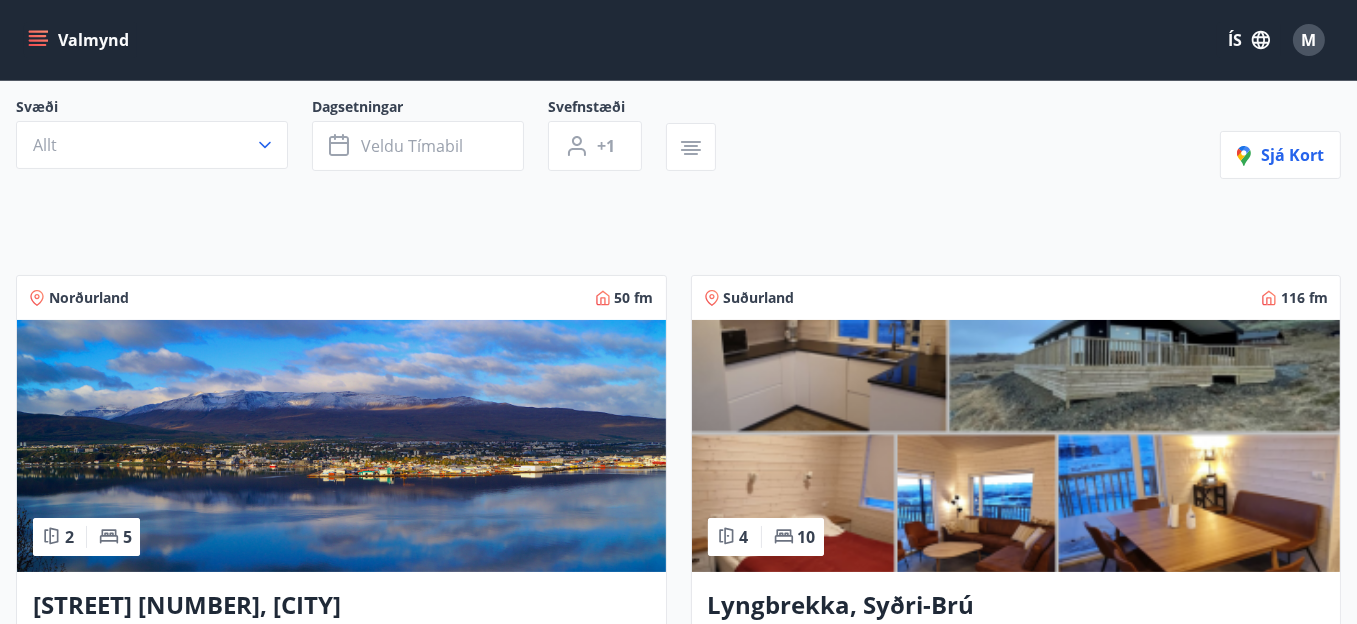 scroll, scrollTop: 200, scrollLeft: 0, axis: vertical 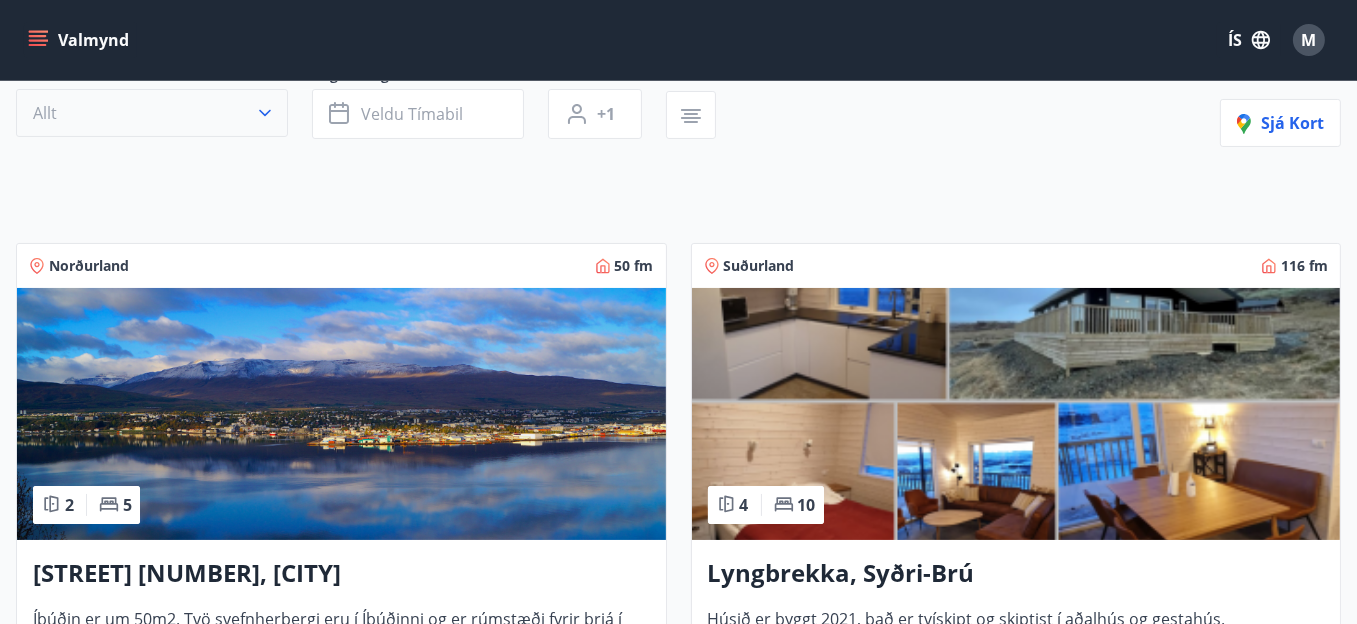 click 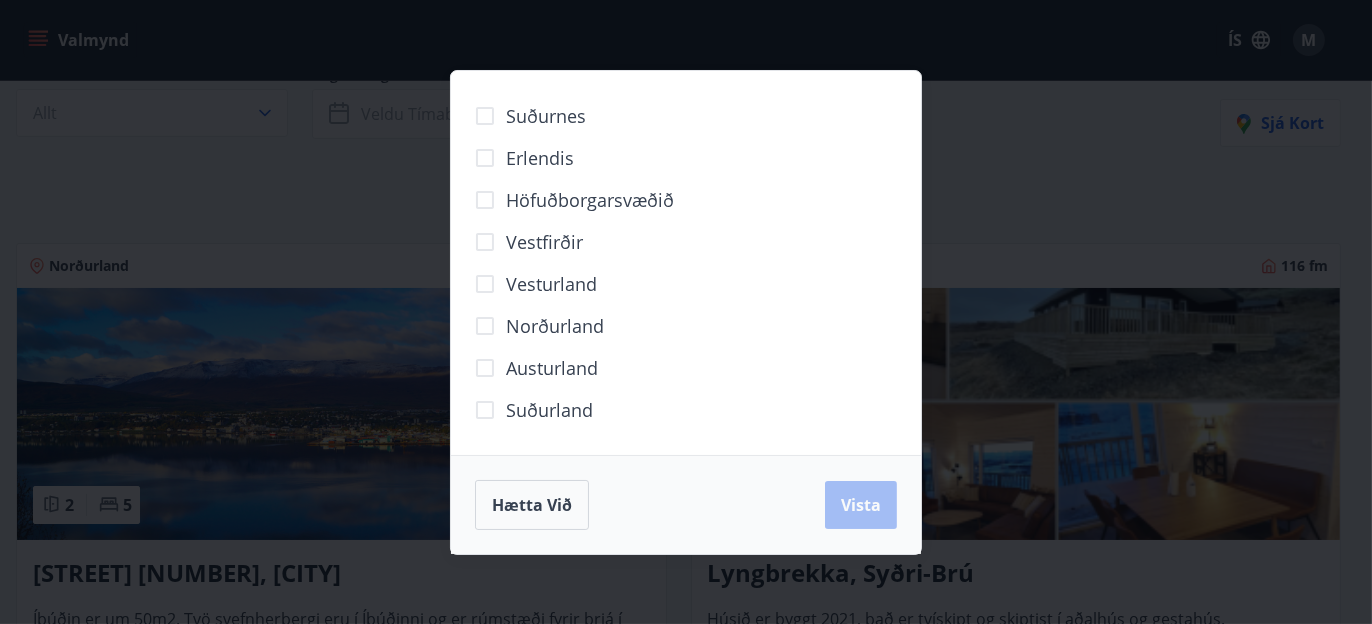 click on "Norðurland" at bounding box center [555, 326] 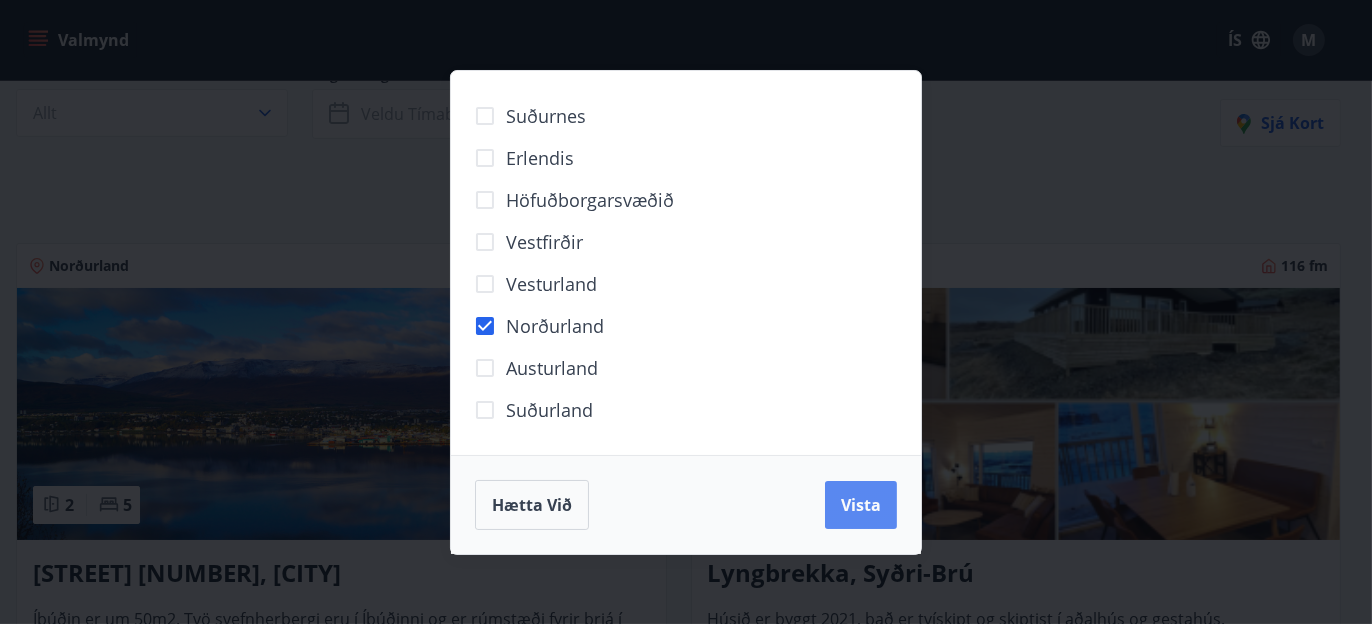 click on "Vista" at bounding box center (861, 505) 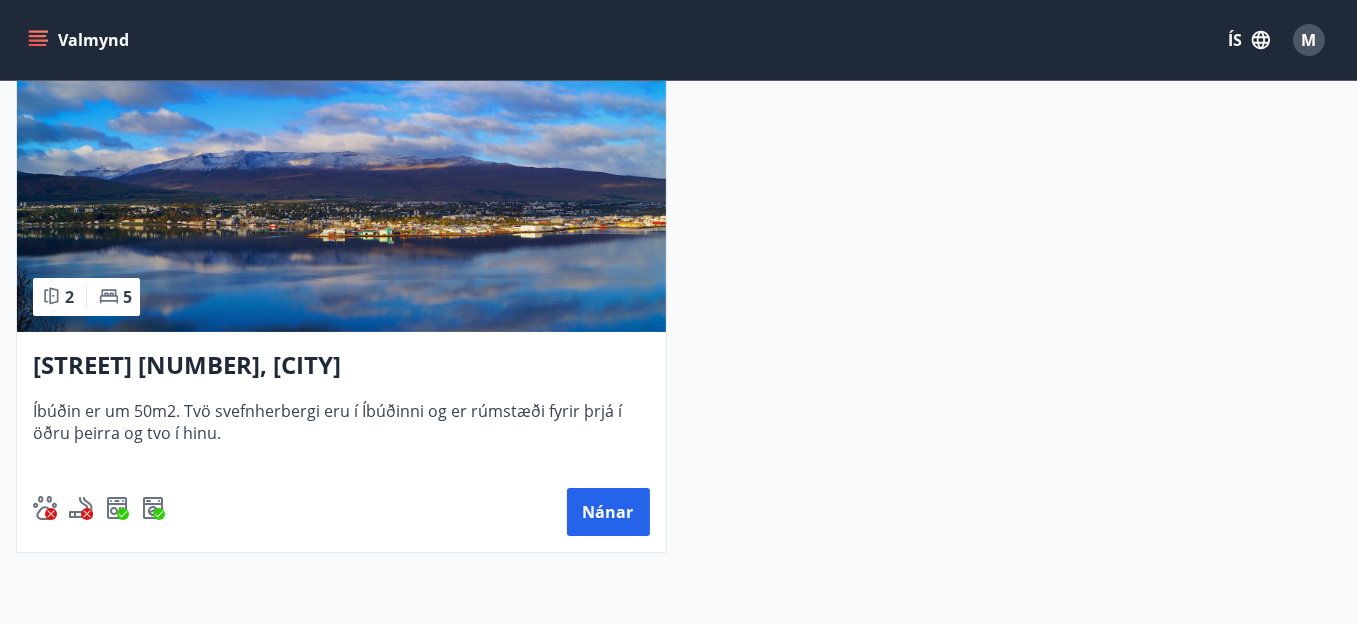 scroll, scrollTop: 447, scrollLeft: 0, axis: vertical 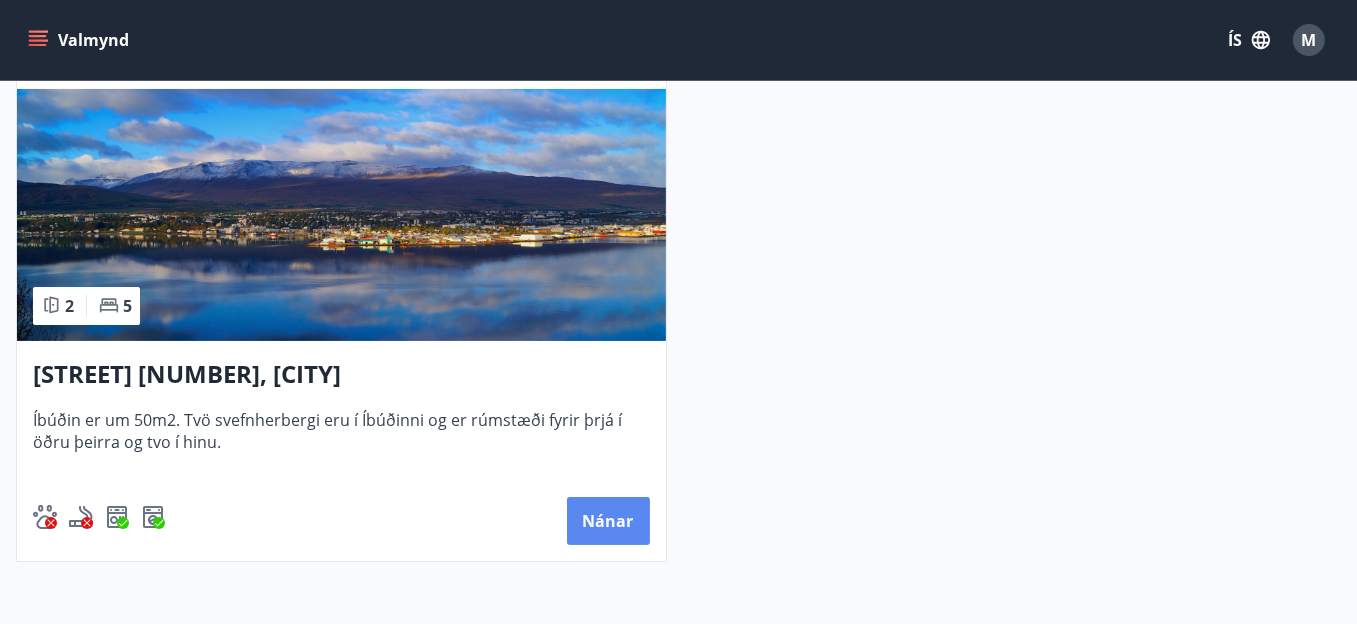click on "Nánar" at bounding box center [608, 521] 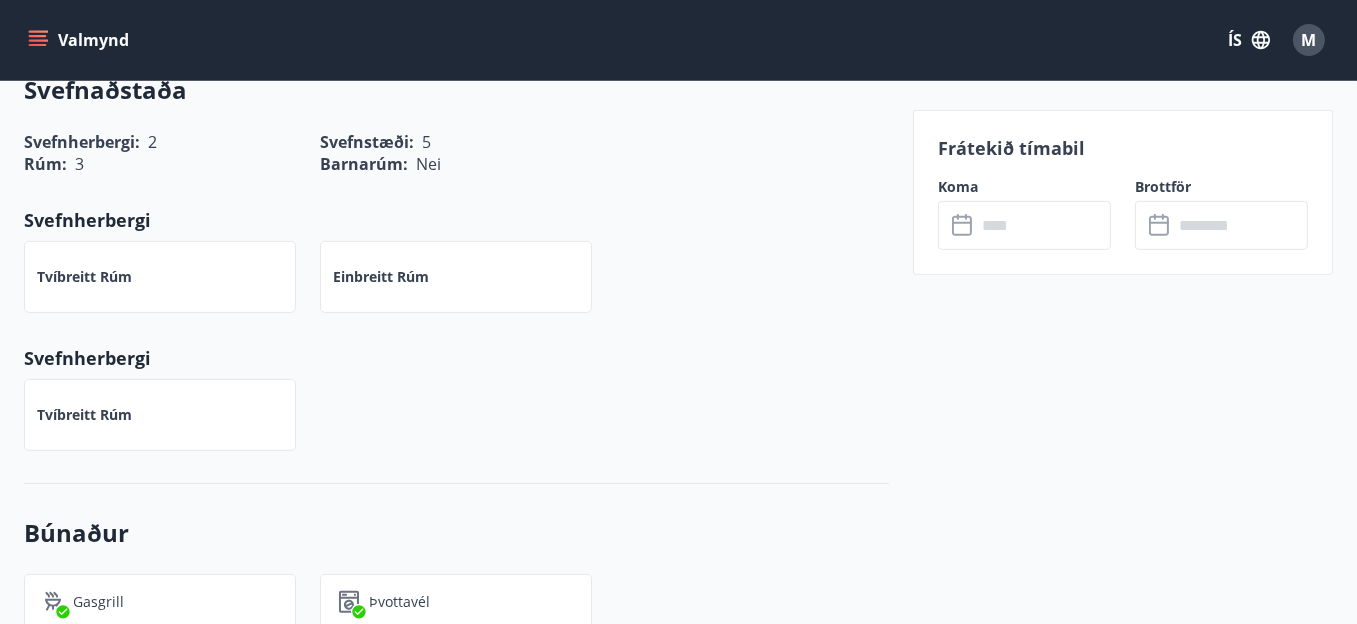 scroll, scrollTop: 700, scrollLeft: 0, axis: vertical 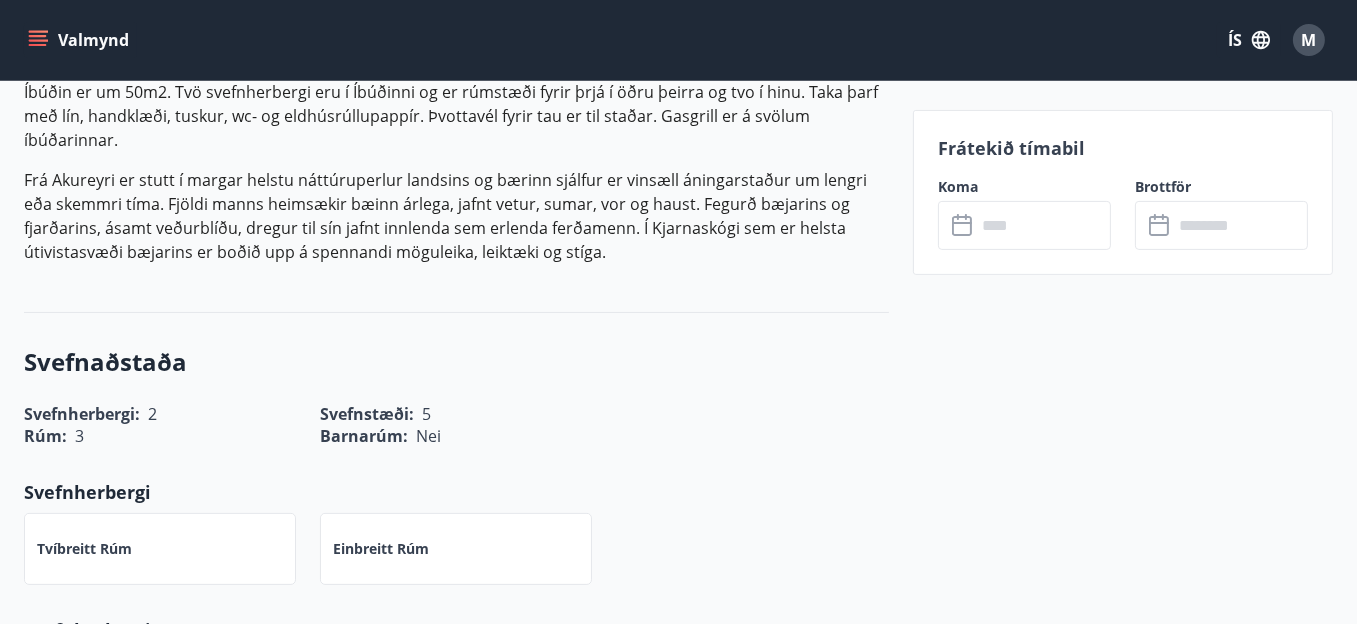 click at bounding box center (1043, 225) 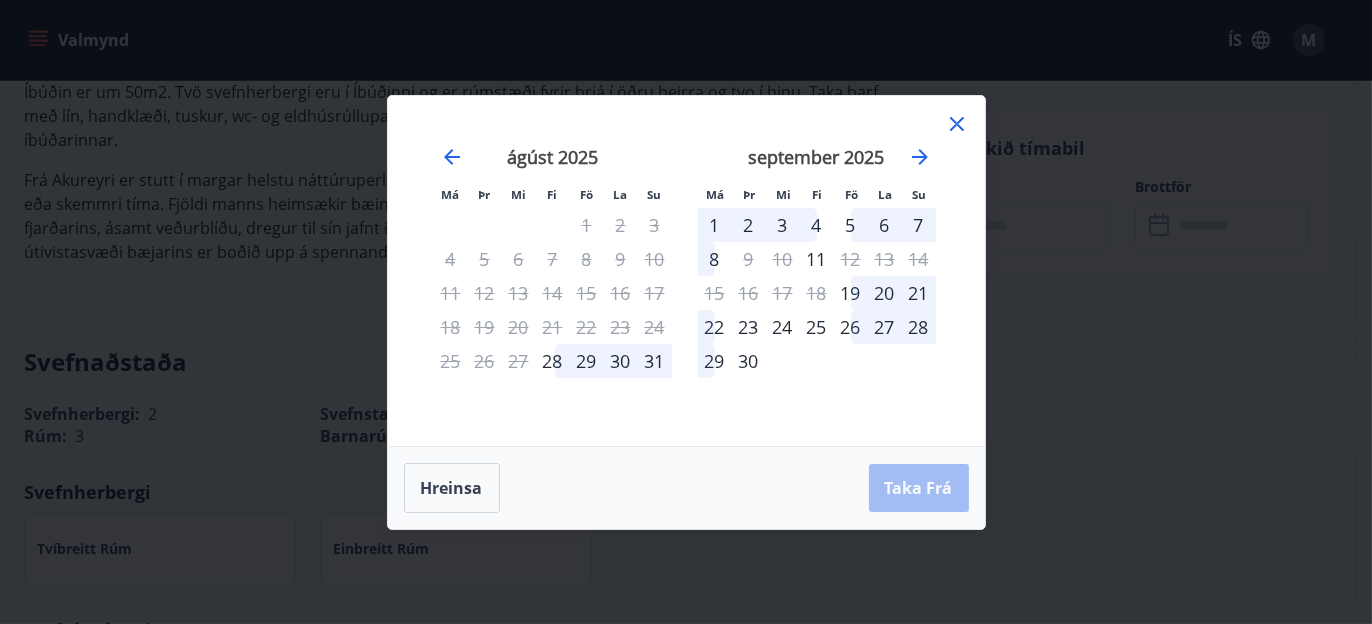 click on "30" at bounding box center [621, 361] 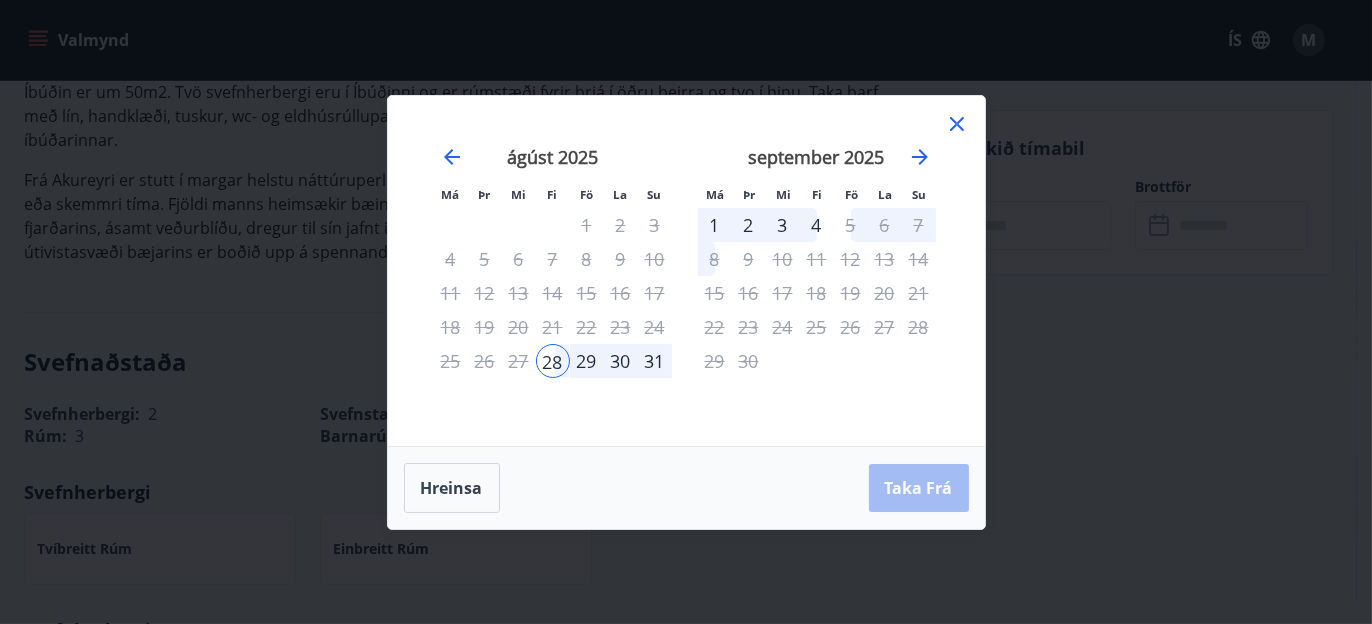 click on "31" at bounding box center [655, 361] 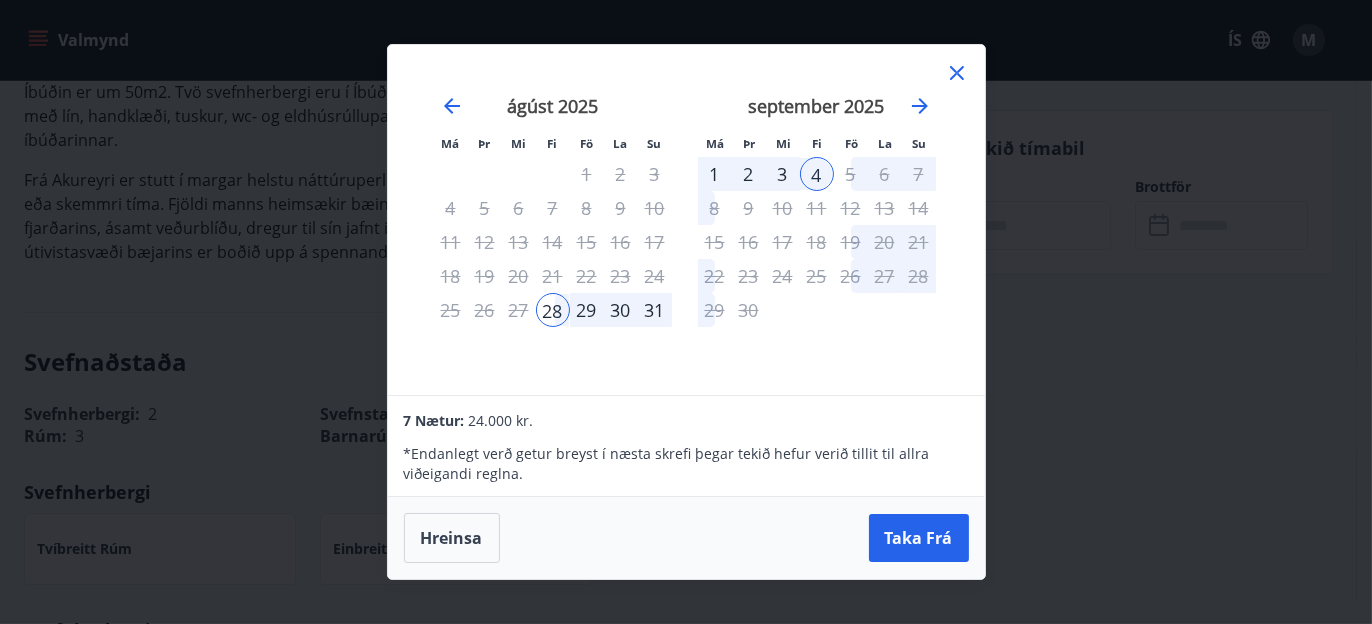 click on "31" at bounding box center (655, 310) 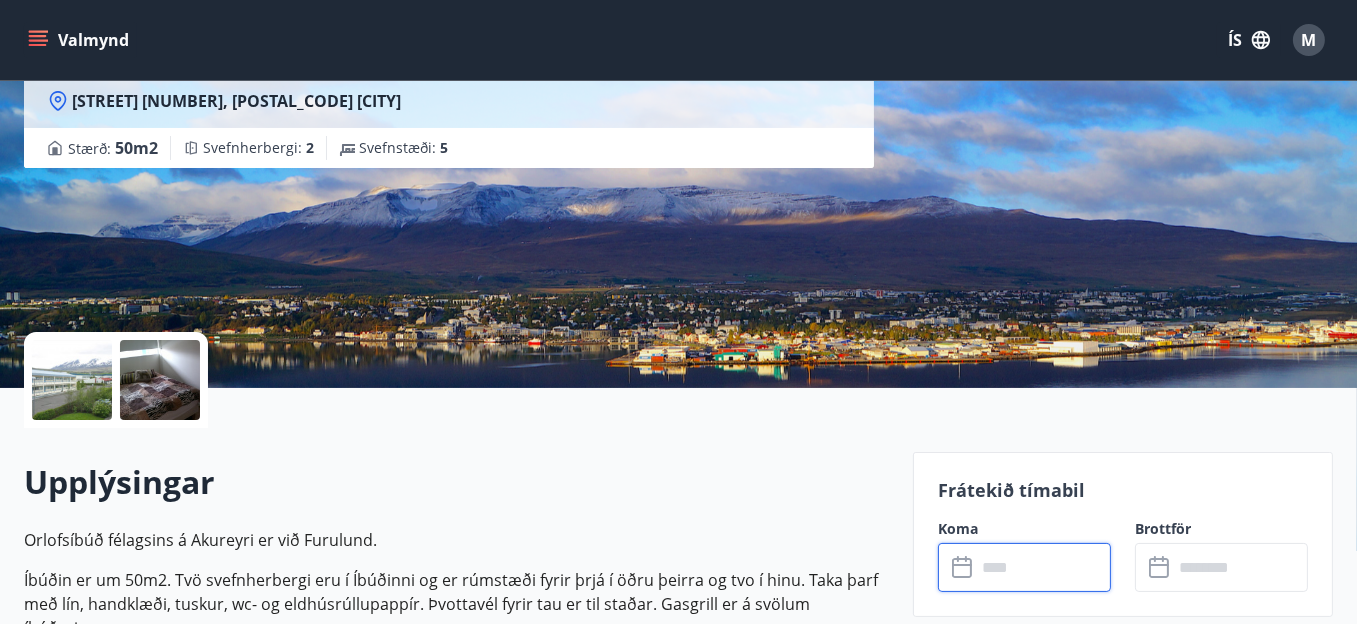 scroll, scrollTop: 200, scrollLeft: 0, axis: vertical 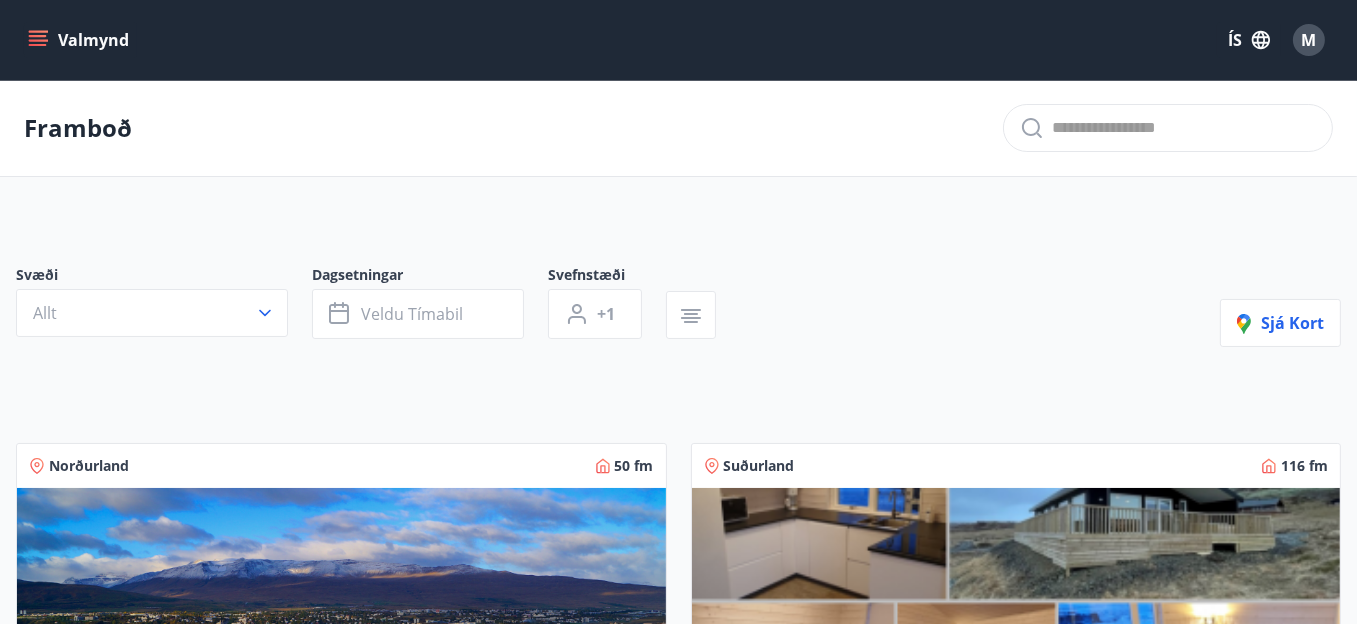 drag, startPoint x: 57, startPoint y: 54, endPoint x: 45, endPoint y: 43, distance: 16.27882 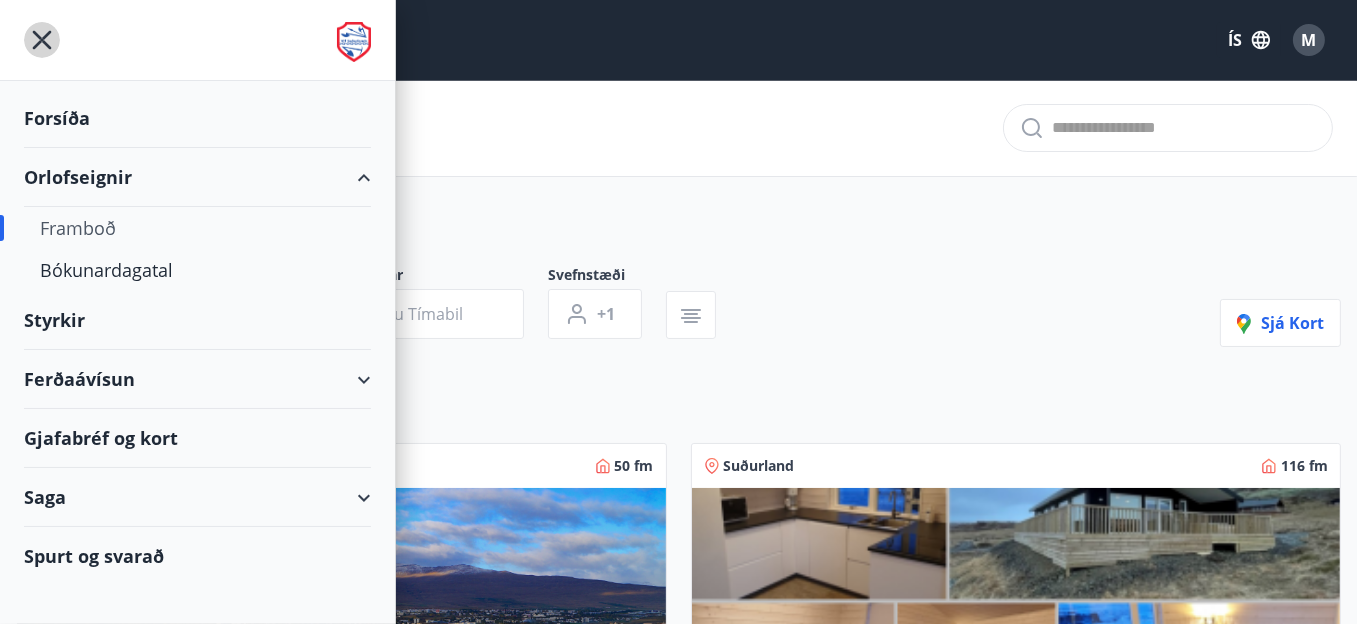 click 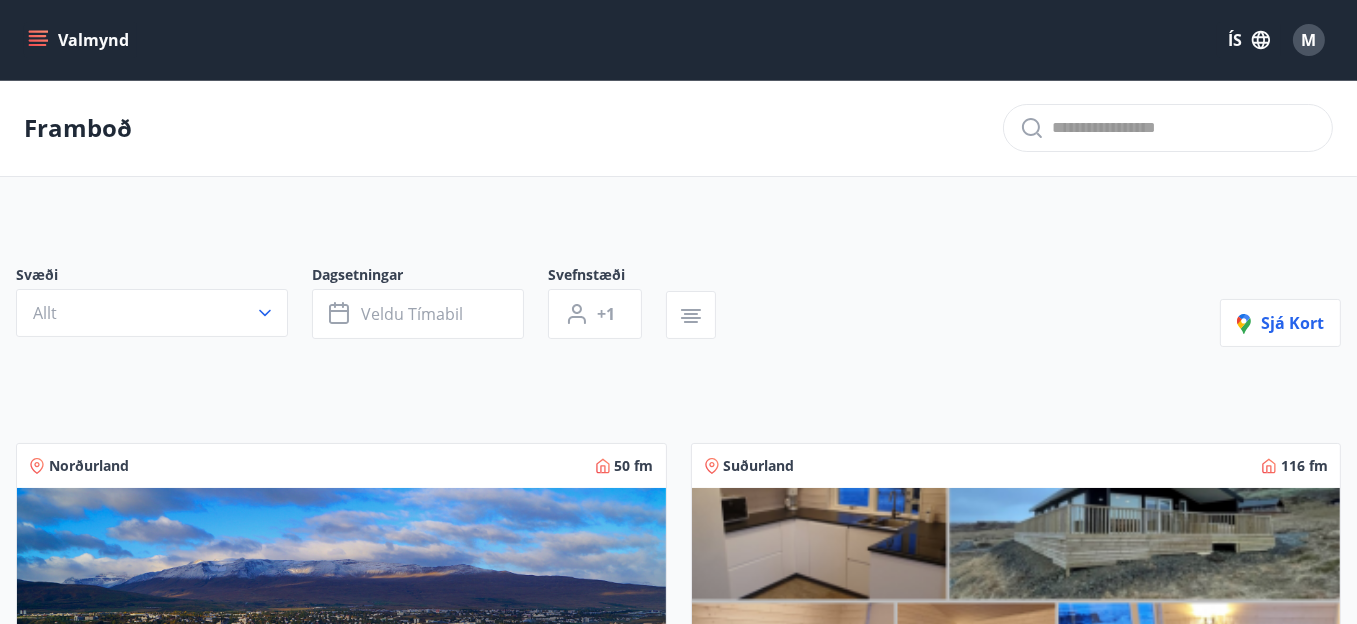 drag, startPoint x: 58, startPoint y: 38, endPoint x: 38, endPoint y: 41, distance: 20.22375 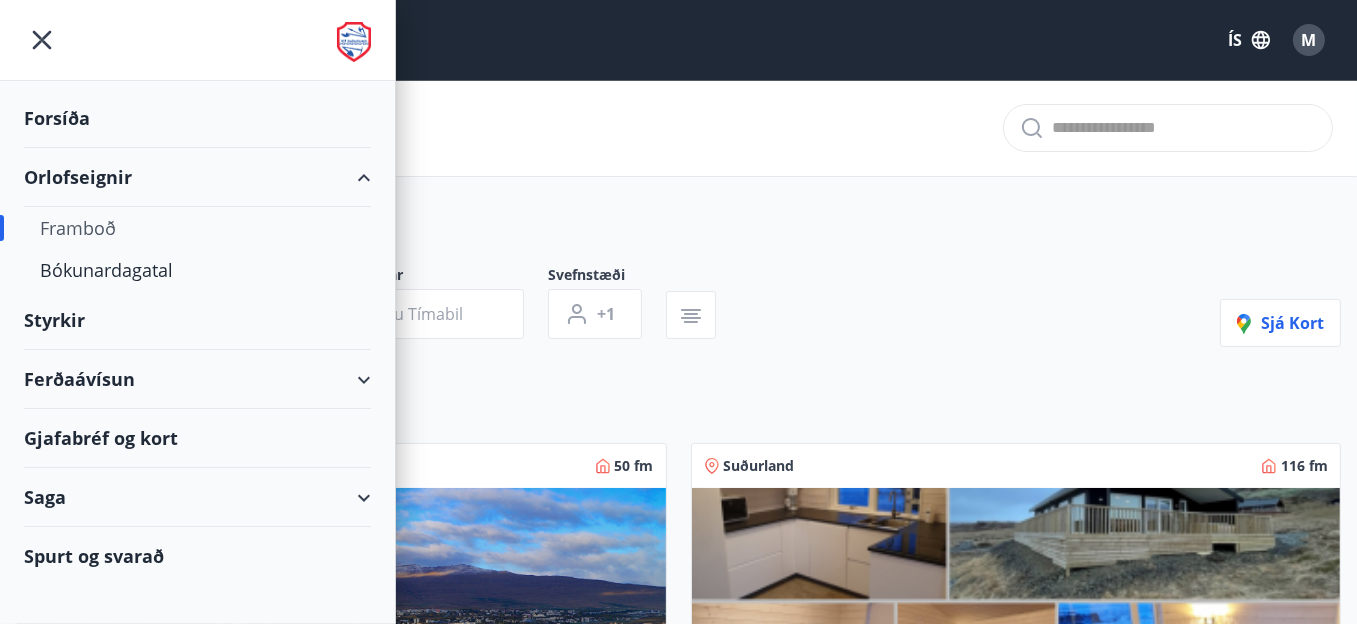click on "Framboð" at bounding box center (197, 228) 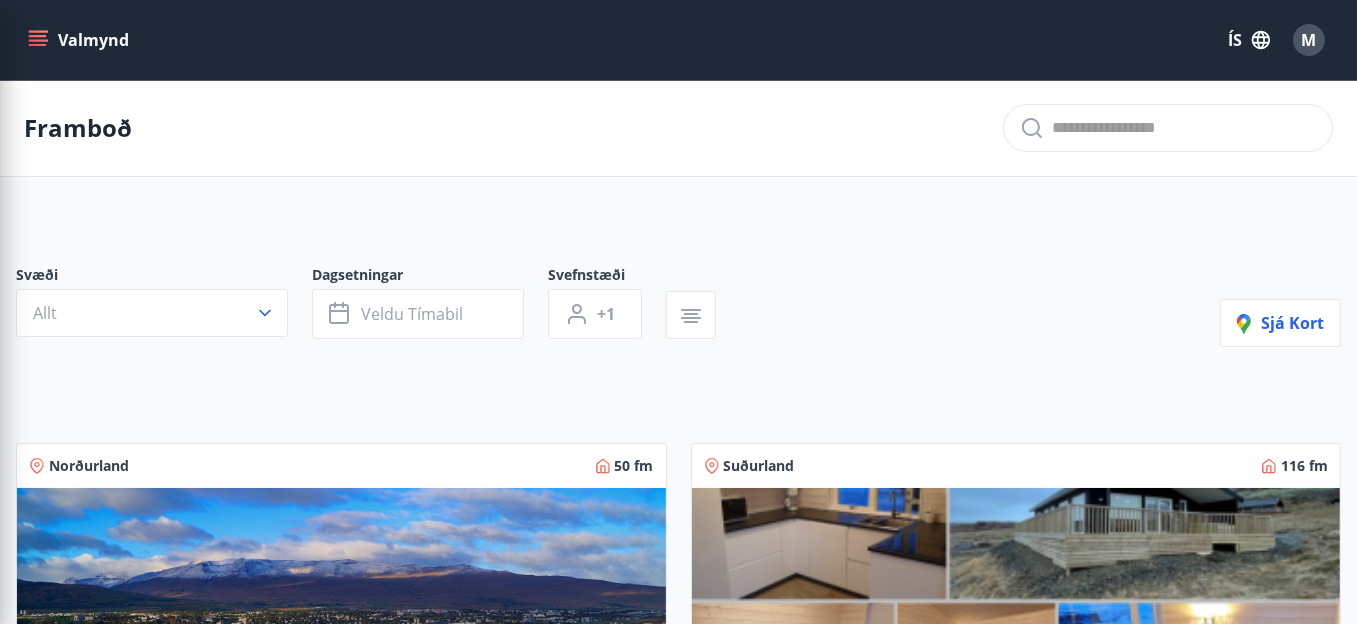 click on "Framboð Svæði Allt Dagsetningar Veldu tímabil Svefnstæði +1 Sjá kort Norðurland 50   fm 2 5 Furulundur 10d, Akureyri Íbúðin er um 50m2. Tvö svefnherbergi eru í Íbúðinni og er rúmstæði fyrir þrjá í öðru þeirra og tvo í hinu. Nánar Suðurland 116   fm 4 10 Lyngbrekka, Syðri-Brú Húsið er byggt 2021, það er tvískipt og skiptist í aðalhús og gestahús. Nánar Suðurland 75   fm 3 8 Reykjaskógur - Garðabraut 2 Orlofshúsið í Reykjaskógi er 75m2 og búið öllum helstu þægindum. Í húsinu eru þrjú herbergi og svefnstæði fyrir 8 manns. Nánar Höfuðborgarsvæðið 117   fm 2 4 Hlíðarfótur 21 - íbúð 215 3ja herbergja íbúð í Reykjavík Nánar Höfuðborgarsvæðið 82   fm 1 4 Smyrilshlíð 7 - íbúð 308 2ja herbergja íbúð í Reykjavík Nánar Höfuðborgarsvæðið 80   fm 1 4 Smyrilshlíð 7 - íbúð 306 2ja herbergja íbúð í Reykjavík Nánar Höfuðborgarsvæðið 82   fm 2 4 Fálkahlíð 5 - íbúð 229 2ja herbergja íbúð í Reykjavík Nánar" at bounding box center [678, 1341] 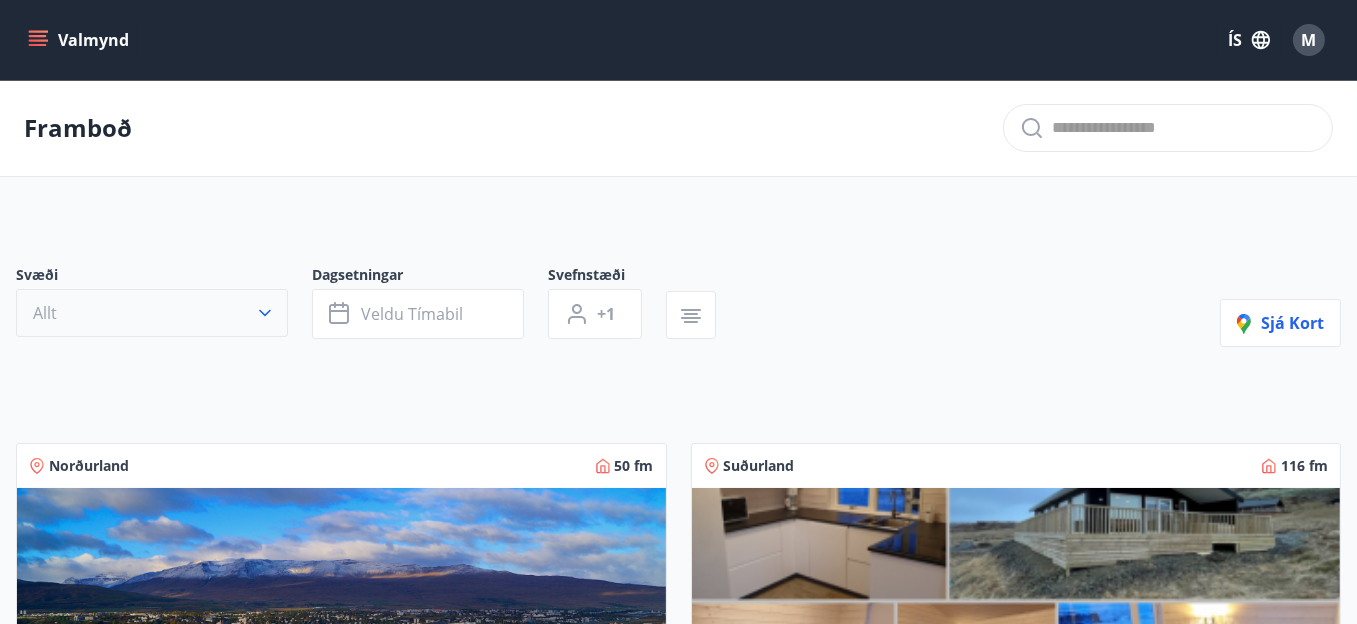 click 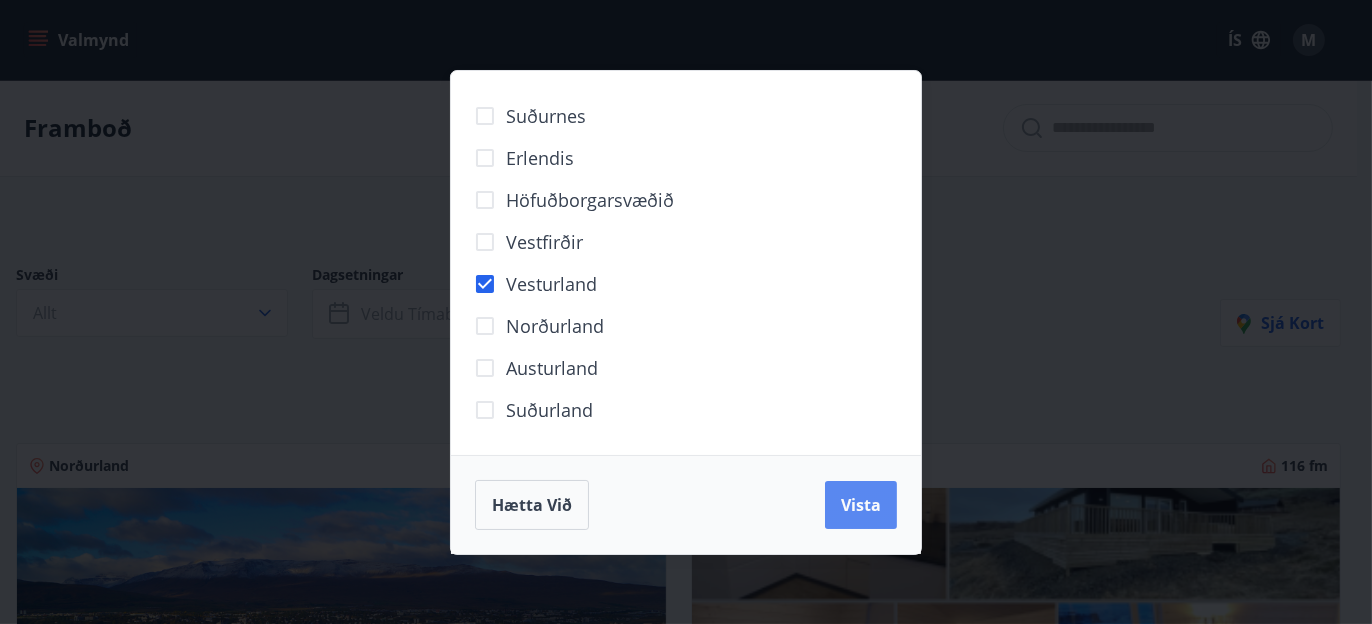 click on "Vista" at bounding box center [861, 505] 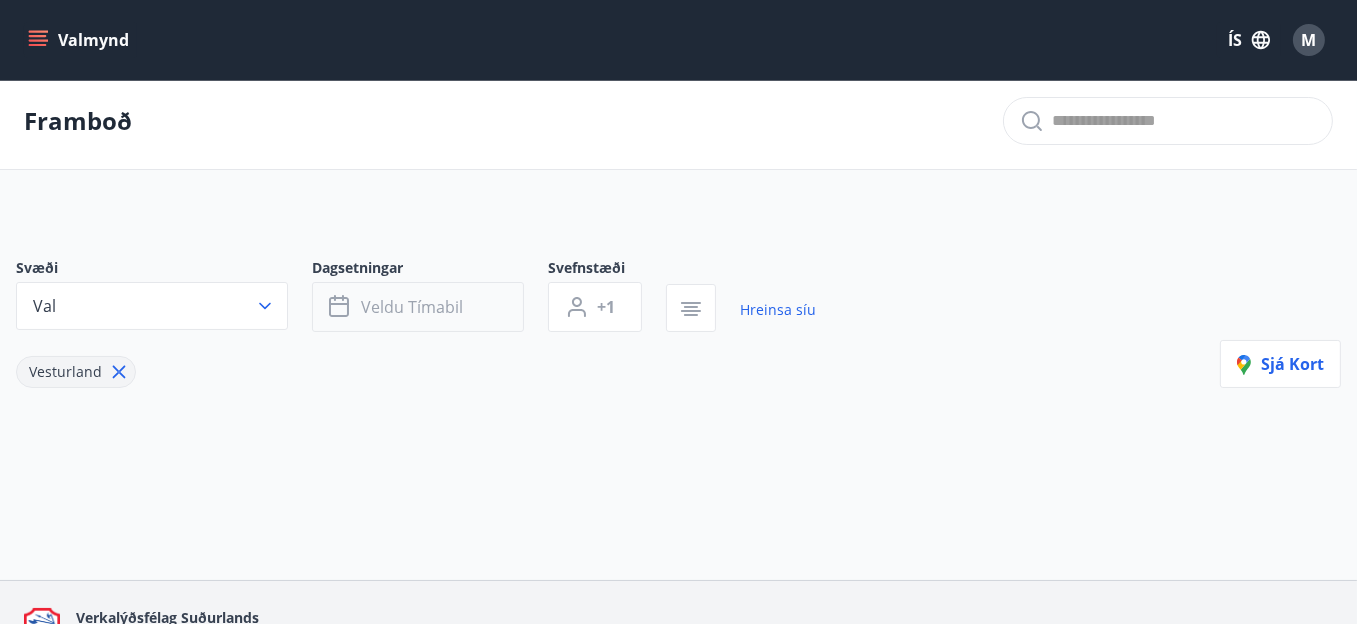 scroll, scrollTop: 0, scrollLeft: 0, axis: both 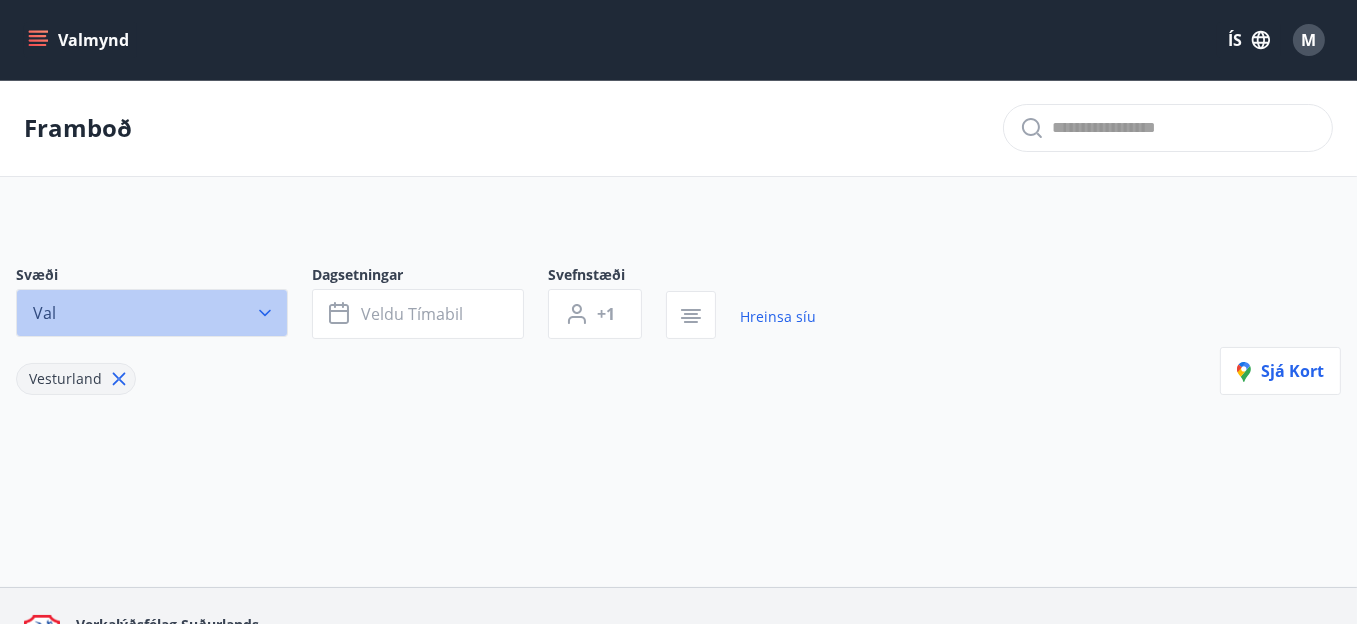 click on "Val" at bounding box center [152, 313] 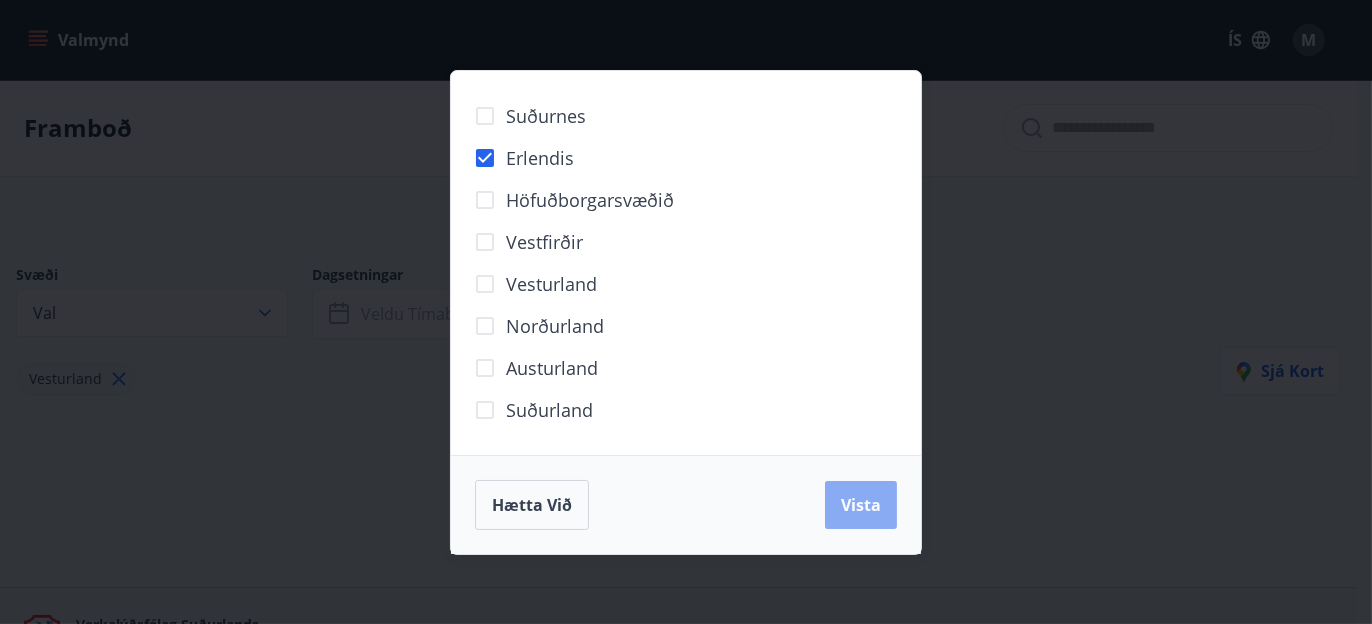 click on "Vista" at bounding box center (861, 505) 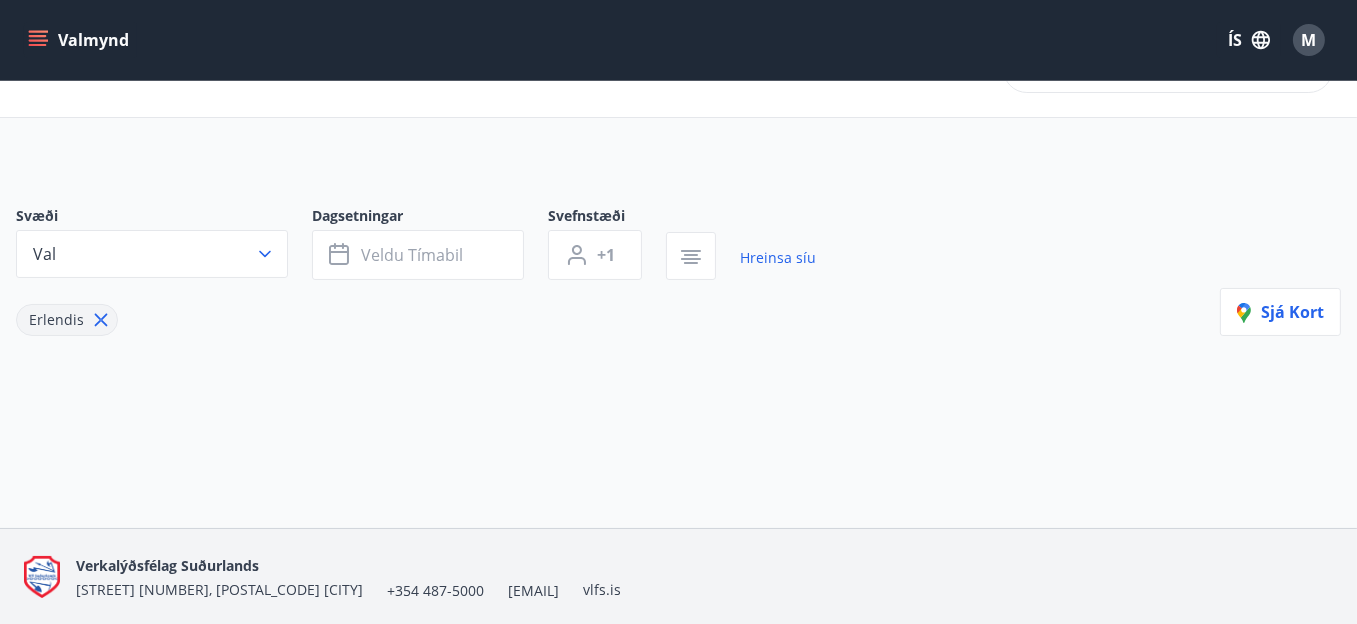 scroll, scrollTop: 0, scrollLeft: 0, axis: both 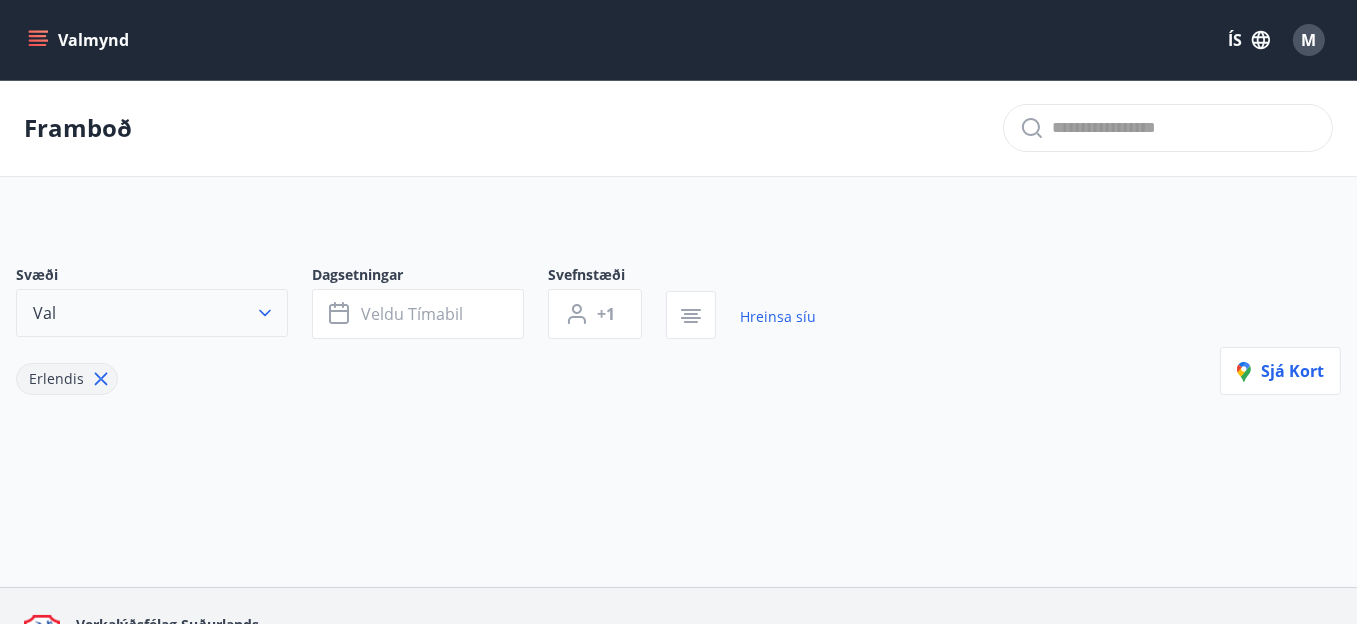 click 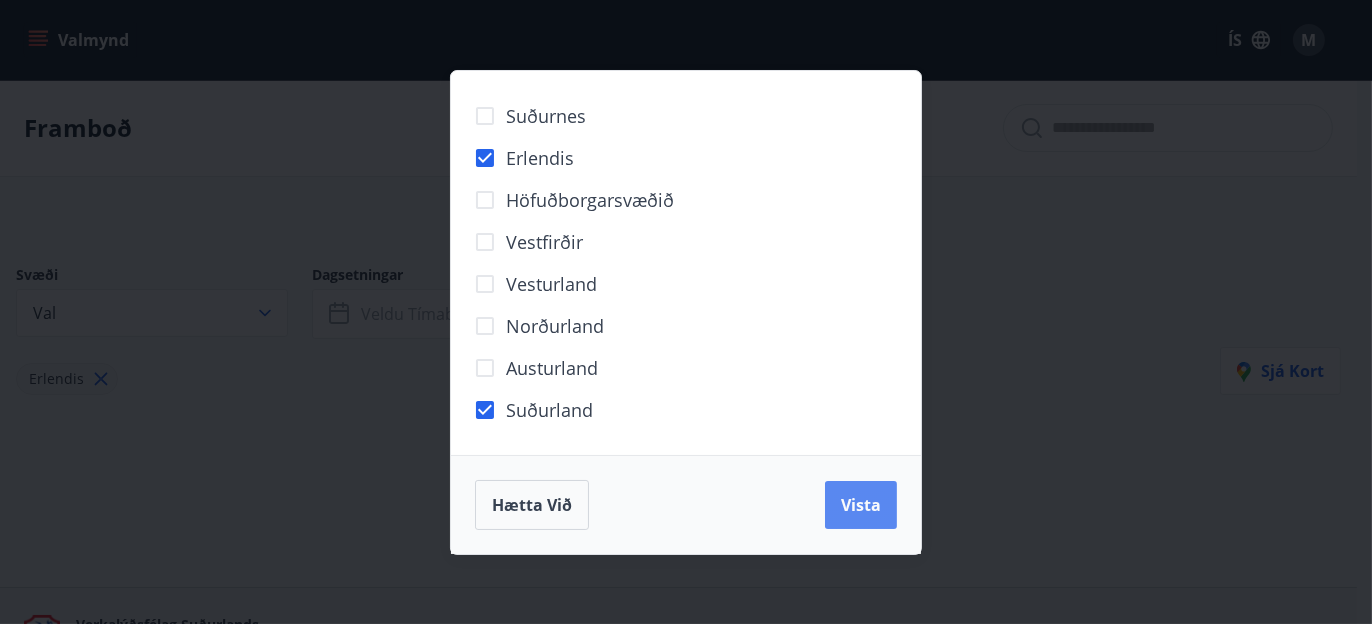 click on "Vista" at bounding box center [861, 505] 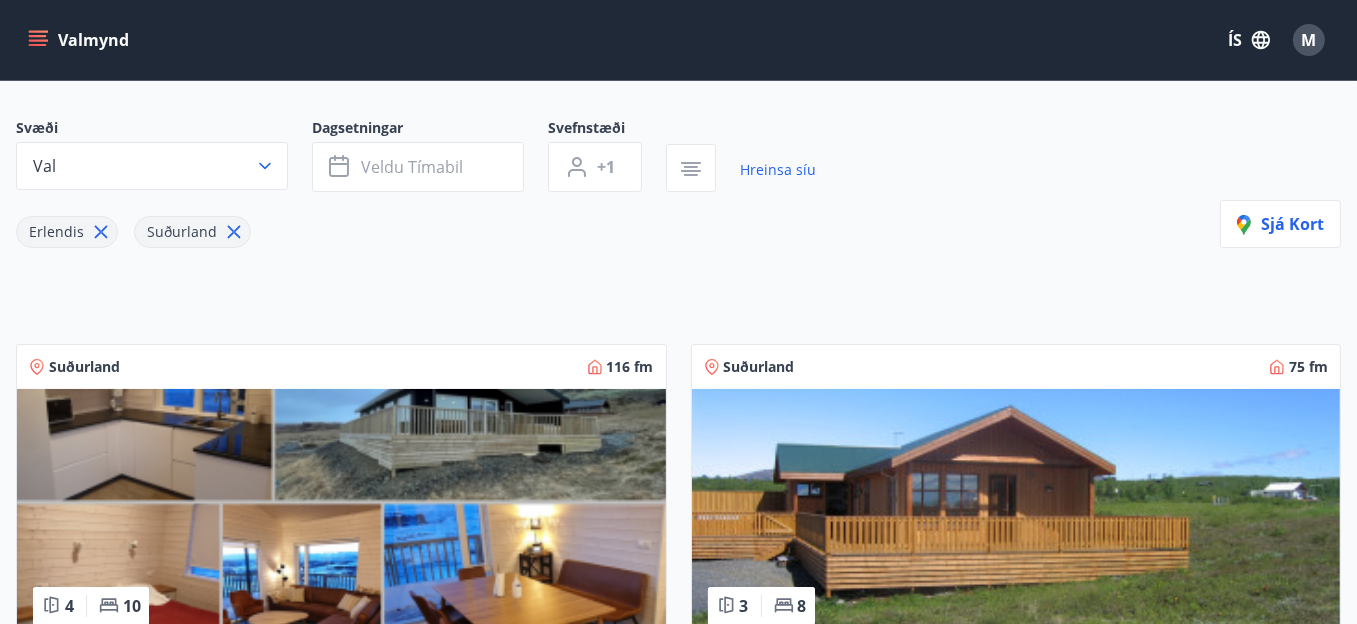 scroll, scrollTop: 147, scrollLeft: 0, axis: vertical 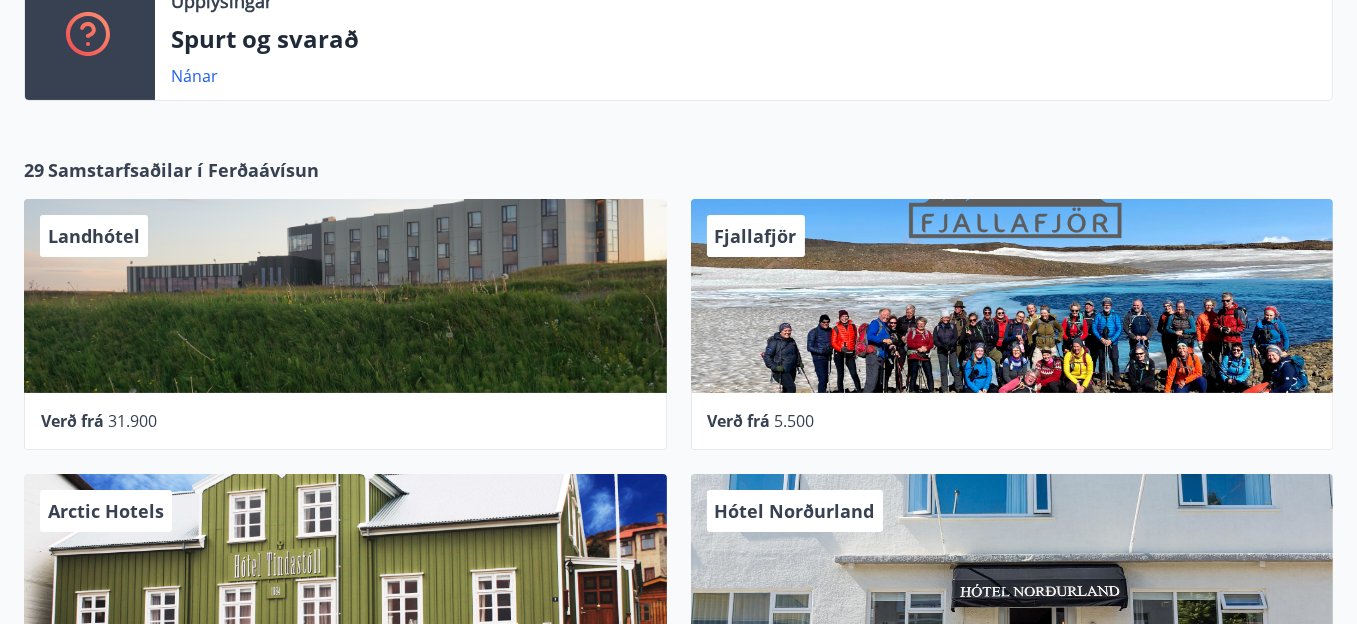 click on "Fjallafjör" at bounding box center [1012, 296] 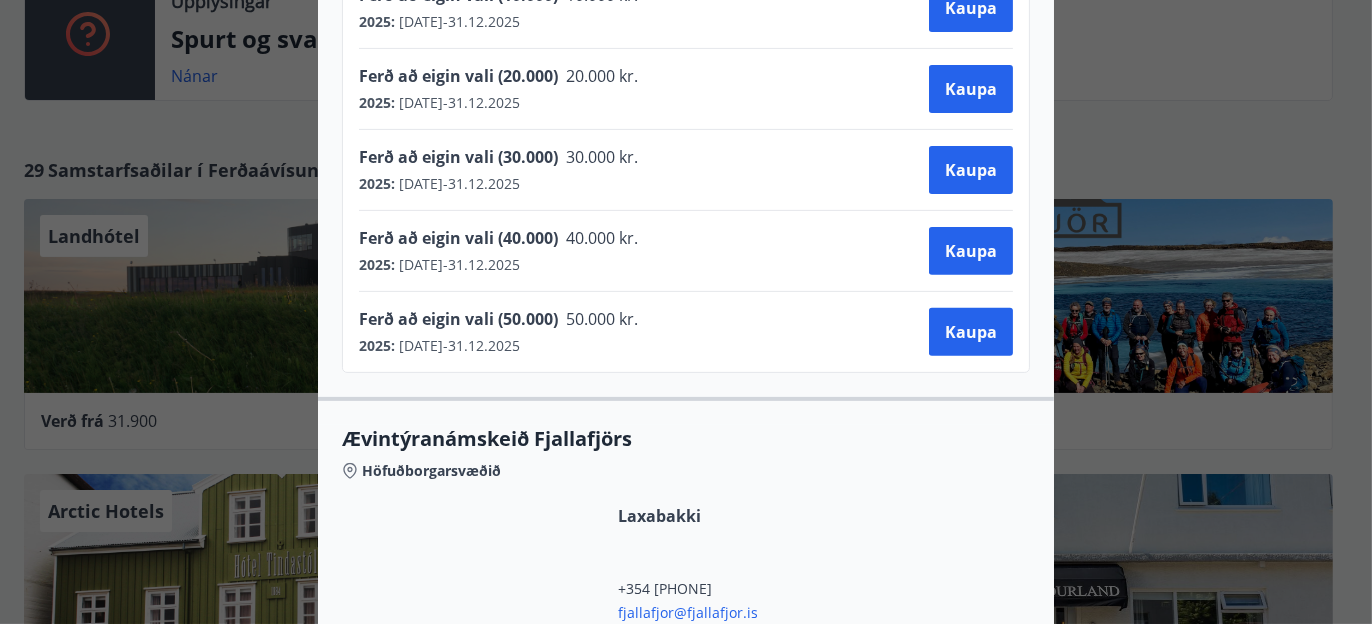 scroll, scrollTop: 1000, scrollLeft: 0, axis: vertical 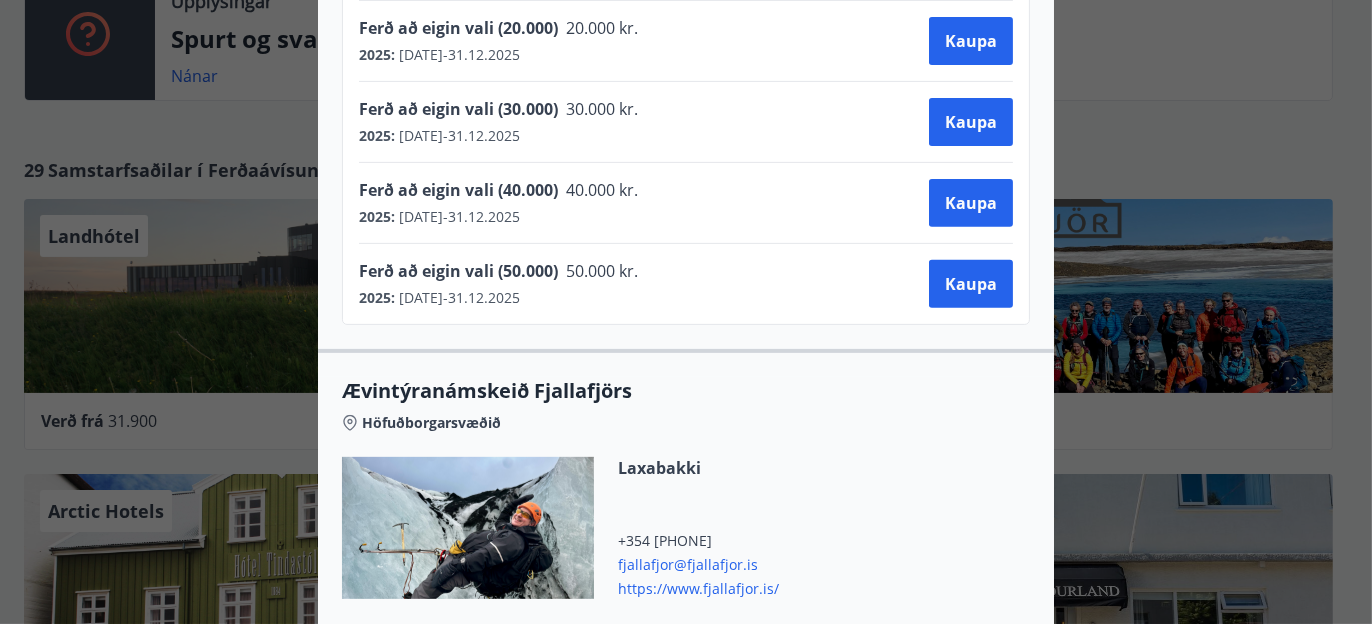 click on "Fjallafjör Til að bóka ferð þarf að hafa samband við Fjallafjör og taka fram að greitt sé með Ferðaávísun stéttarfélaga.
--
Við erum átta manna stórfjölskylda sem búum í [CITY], elskum náttúruna, Ísland og samveru með vinum og fjölskyldu.  Að sameina þetta allt í ferðum Fjallafjörs er eitt það besta sem við getum hugsað okkur og við erum ákaflega þakklát fyrir að fá tækifæri til þess að starfa með þátttakendum í hópunum okkar.
Gildistími [YEAR] : [DATE] - [DATE] Sjá skilmála www.fjallafjor.is/skilmalar
Ferð að eigin vali Höfuðborgarsvæðið Laxabakki +354 [PHONE] [EMAIL] https://www.fjallafjor.is/ Hjá Fjallafjöri getur þú notað ferðaávísun til þess að greiða fyrir alla dagskrárliði og nýtt niðurgreiðslu ferðaávísunarinnar á enn meira Fjör!
[YEAR]  [DATE]  -  [DATE] Ferð að eigin vali (10.000) 10.000 kr. [YEAR] : [DATE]  -  [DATE] Kaupa Ferð að eigin vali (20.000) 20.000 kr. [YEAR] :" at bounding box center (686, 312) 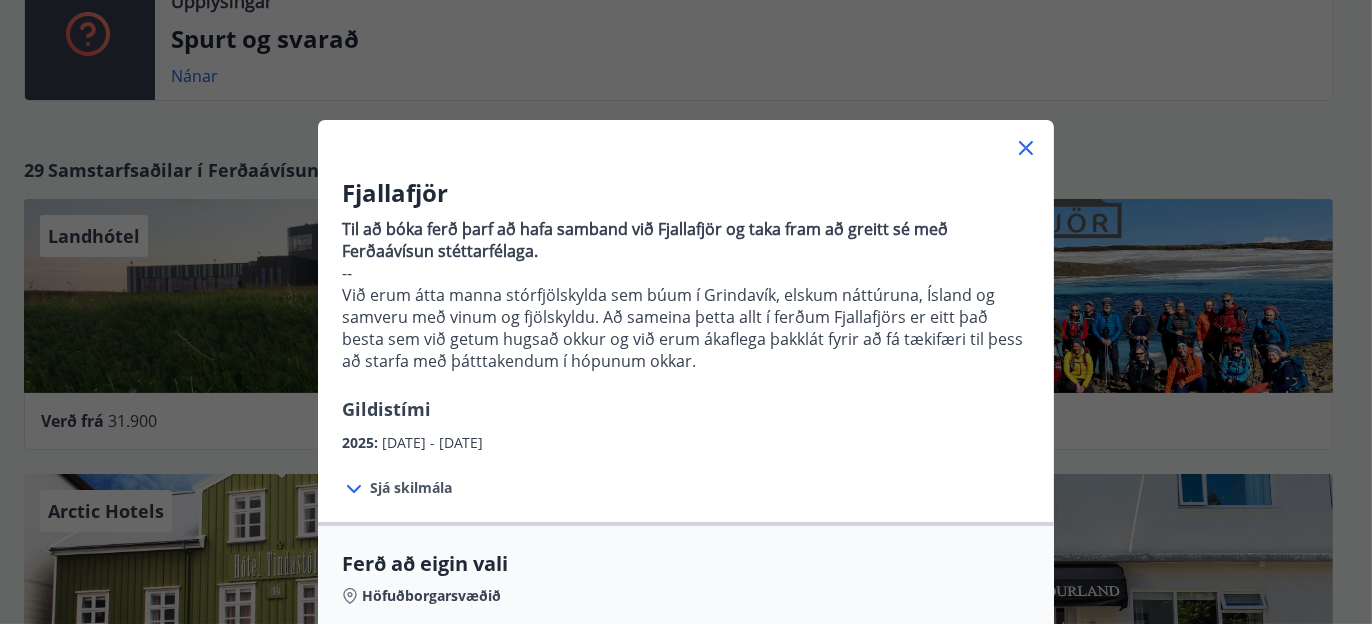 click 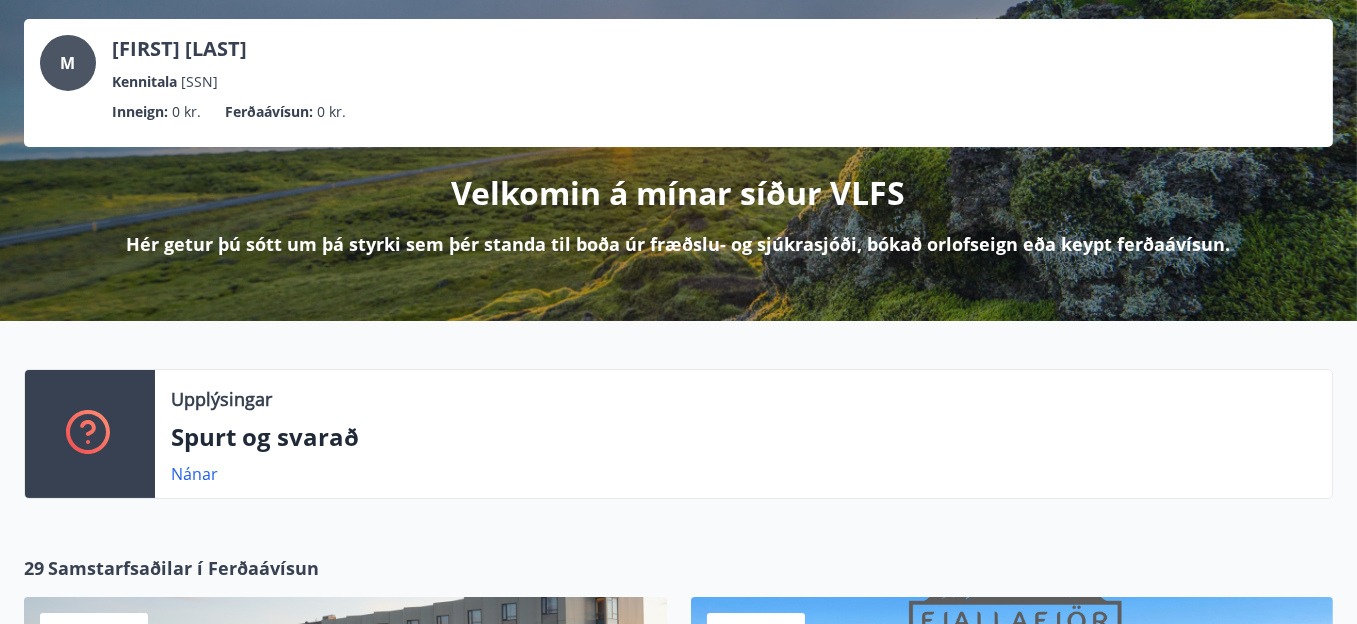 scroll, scrollTop: 100, scrollLeft: 0, axis: vertical 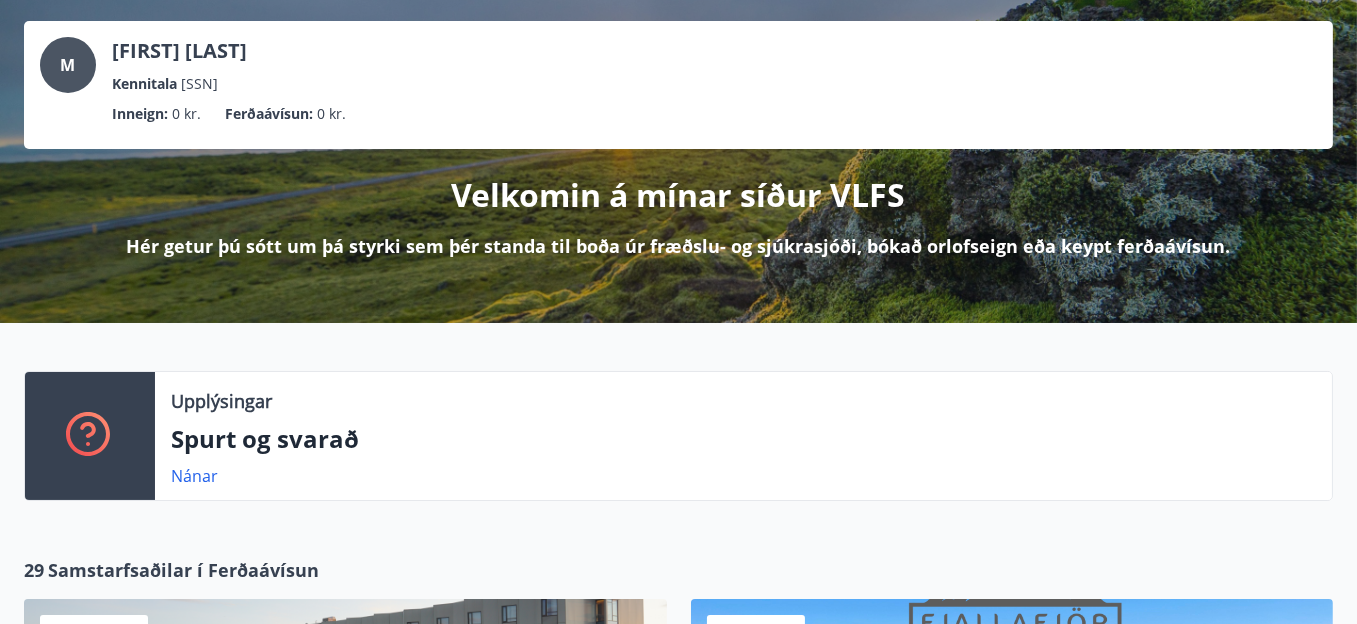 click on "M" at bounding box center [68, 65] 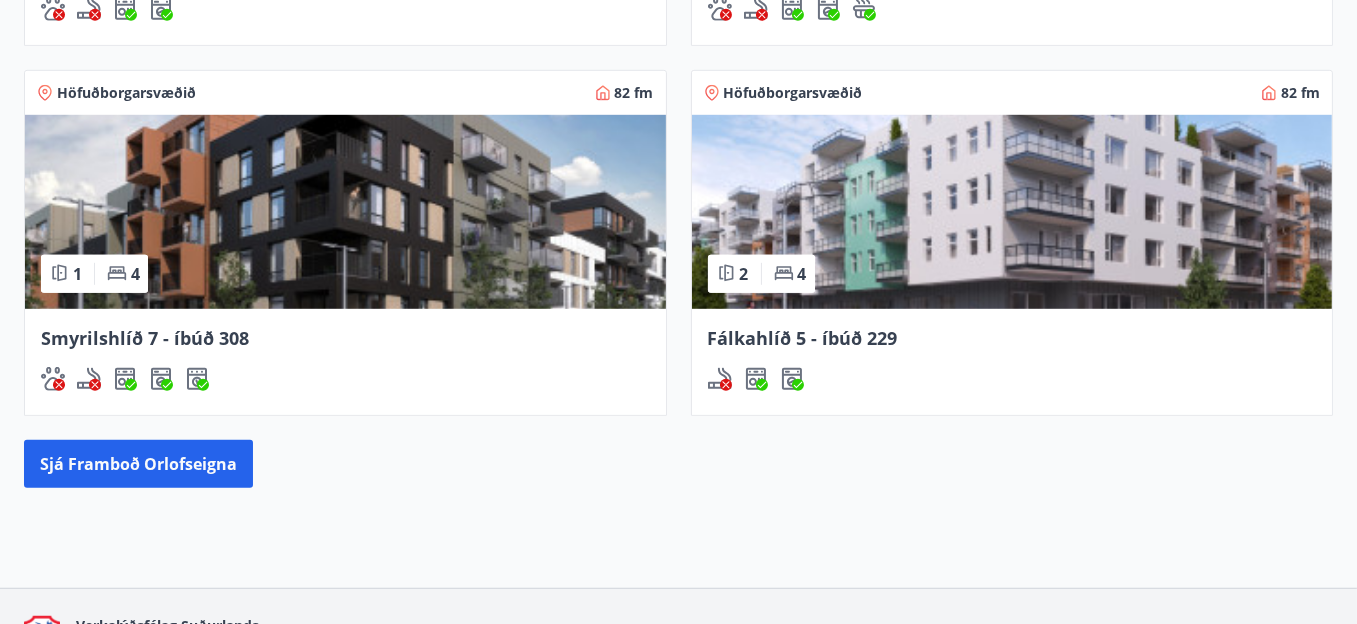 scroll, scrollTop: 1776, scrollLeft: 0, axis: vertical 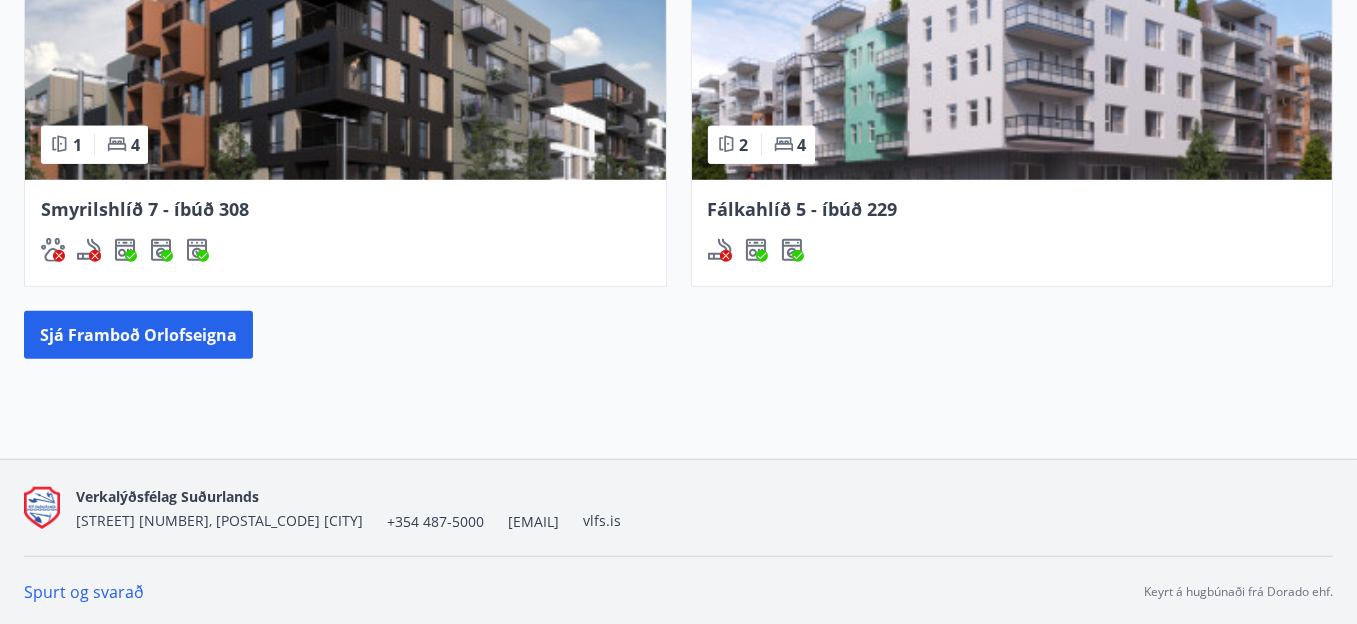 drag, startPoint x: 142, startPoint y: 484, endPoint x: 68, endPoint y: 493, distance: 74.54529 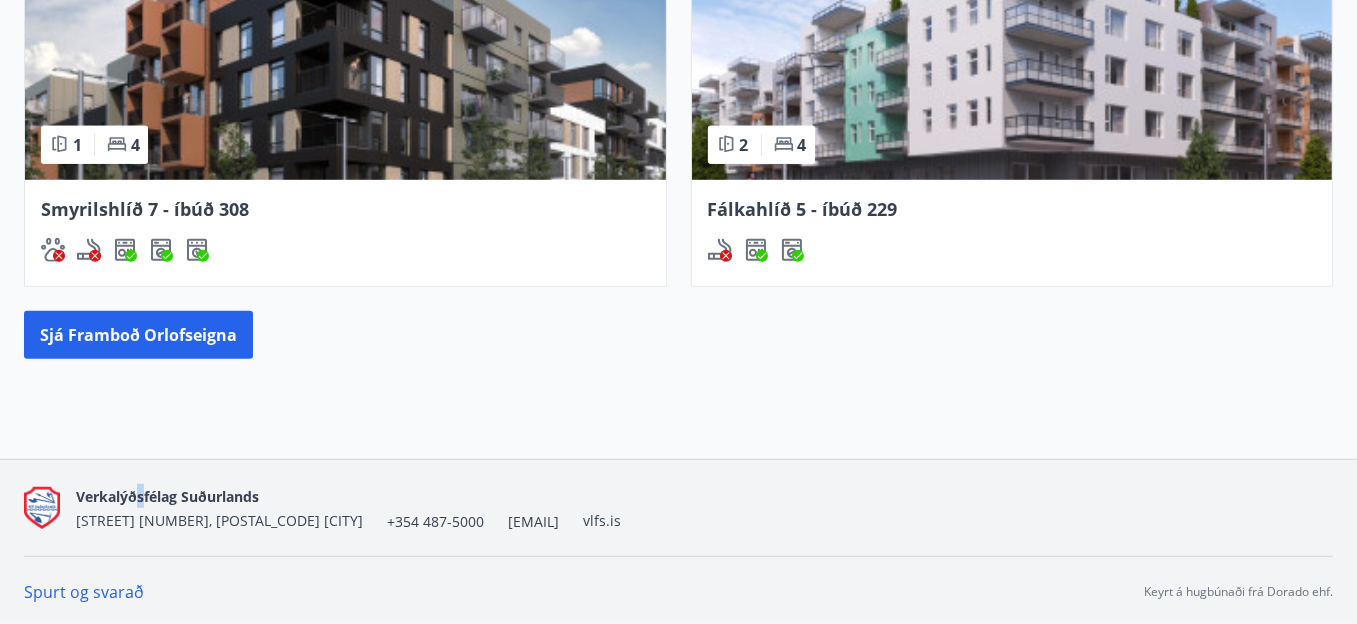 click at bounding box center (42, 508) 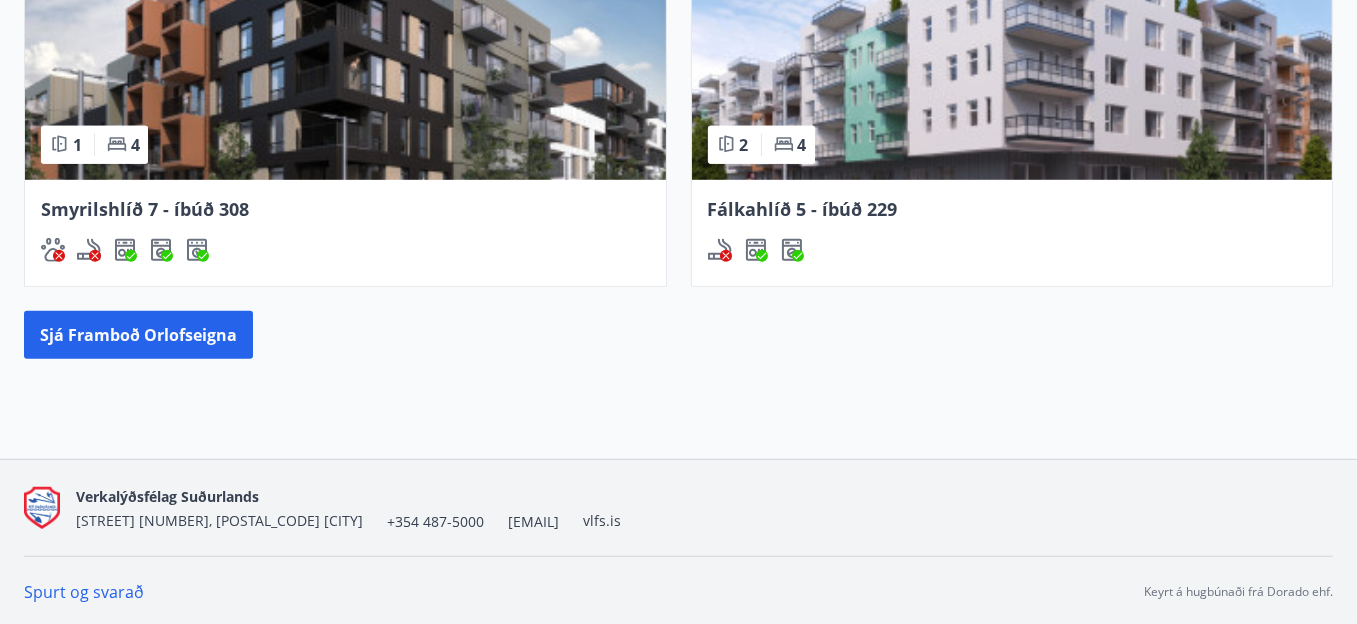 drag, startPoint x: 67, startPoint y: 461, endPoint x: 65, endPoint y: 487, distance: 26.076809 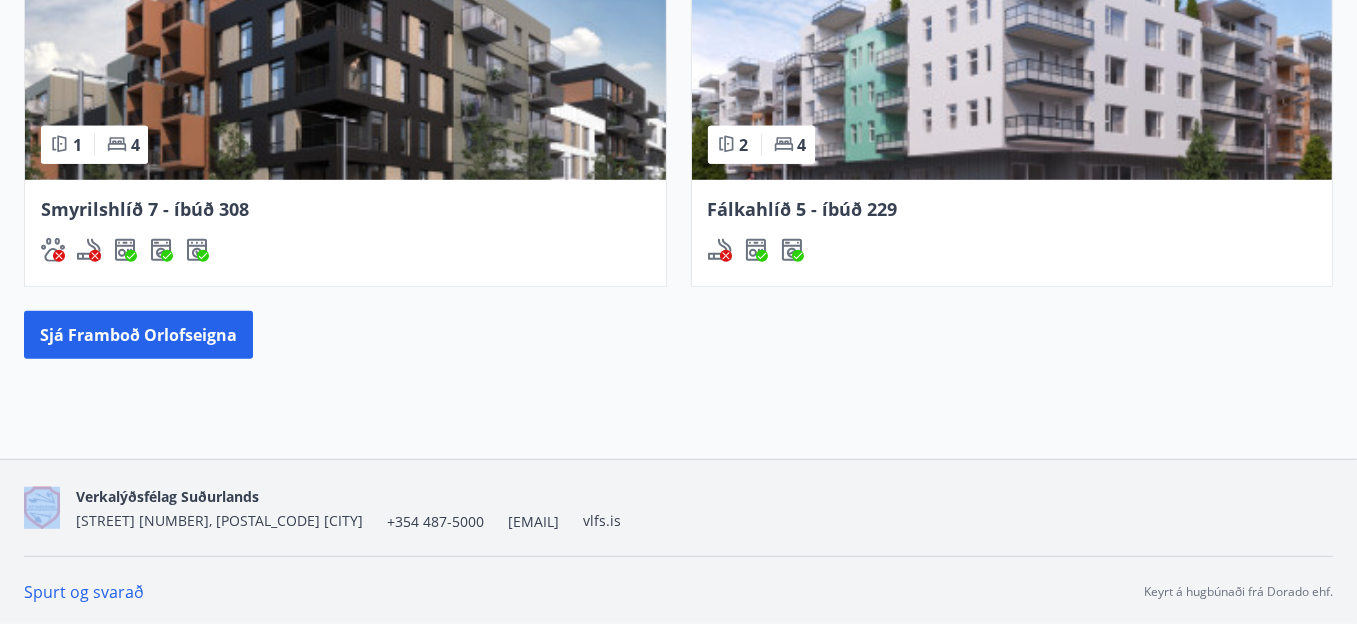 click on "Verkalýðsfélag Suðurlands [STREET] [NUMBER], [POSTAL_CODE] [CITY] +354 [PHONE] [EMAIL] vlfs.is" at bounding box center (678, 508) 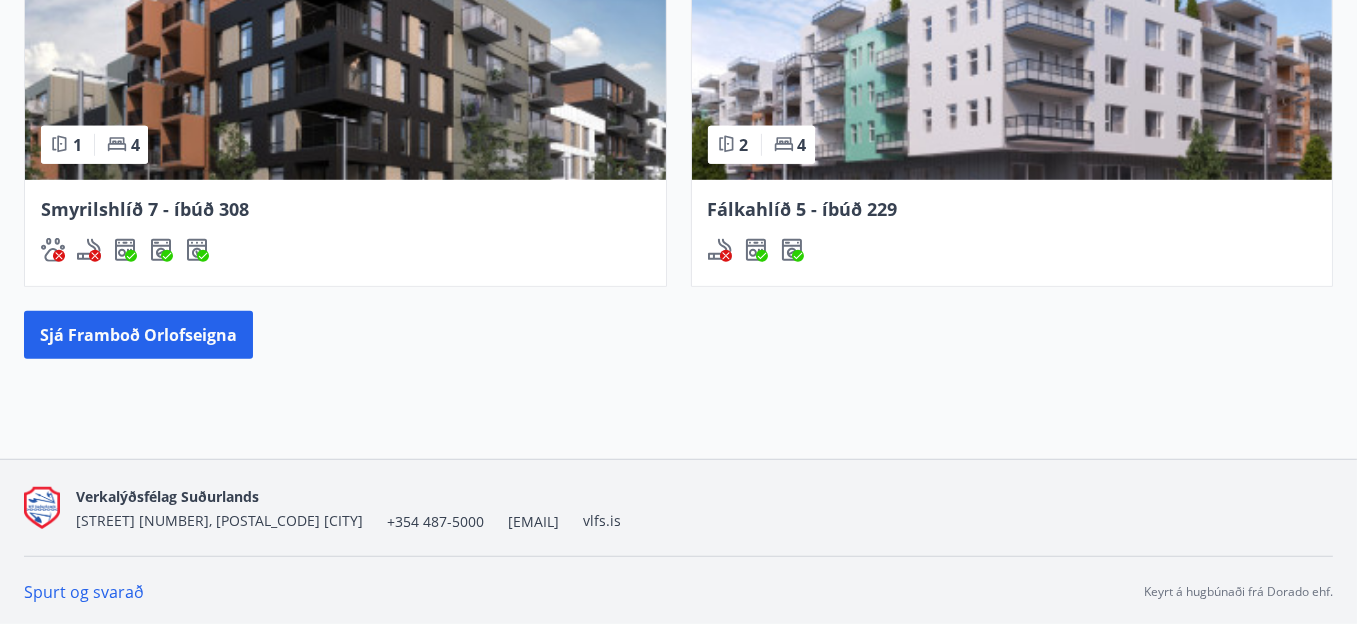 click on "Orlofseignir Höfuðborgarsvæðið 117   fm 2 4 Hlíðarfótur 21 - íbúð 215 Suðurland 116   fm 4 10 Lyngbrekka, Syðri-Brú Höfuðborgarsvæðið 82   fm 1 4 Smyrilshlíð 7 - íbúð 308 Höfuðborgarsvæðið 82   fm 2 4 Fálkahlíð 5 - íbúð 229 Sjá framboð orlofseigna" at bounding box center [678, -56] 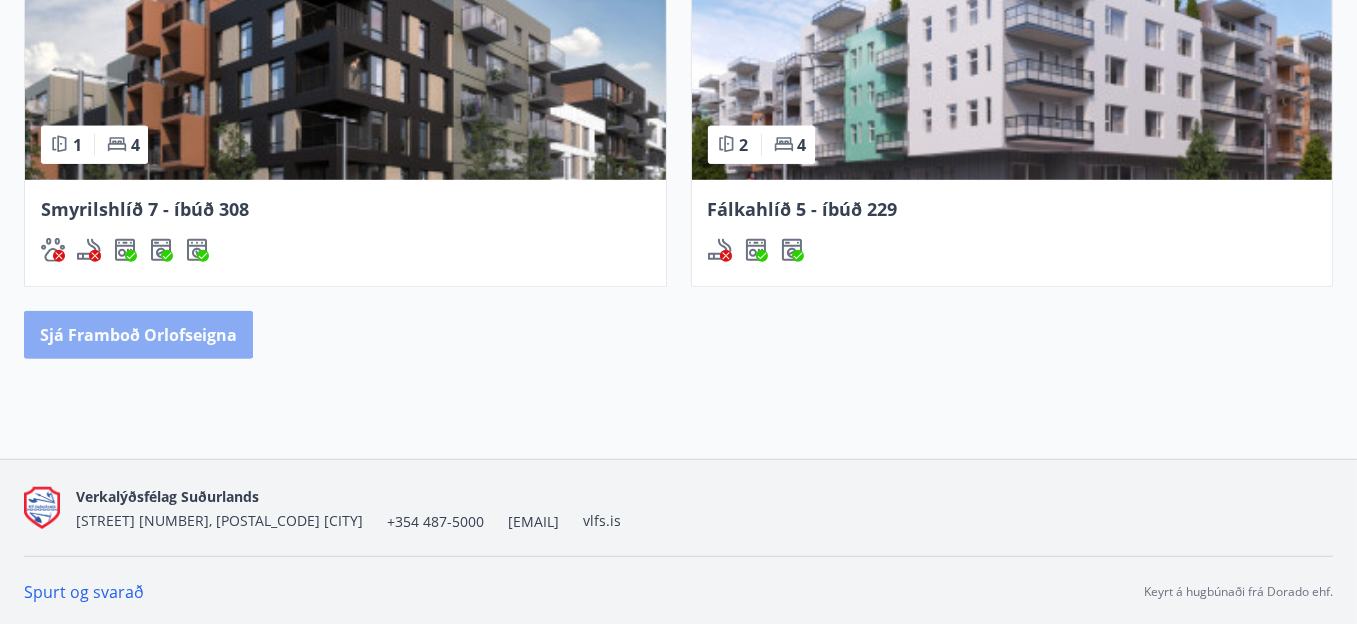 click on "Sjá framboð orlofseigna" at bounding box center (138, 335) 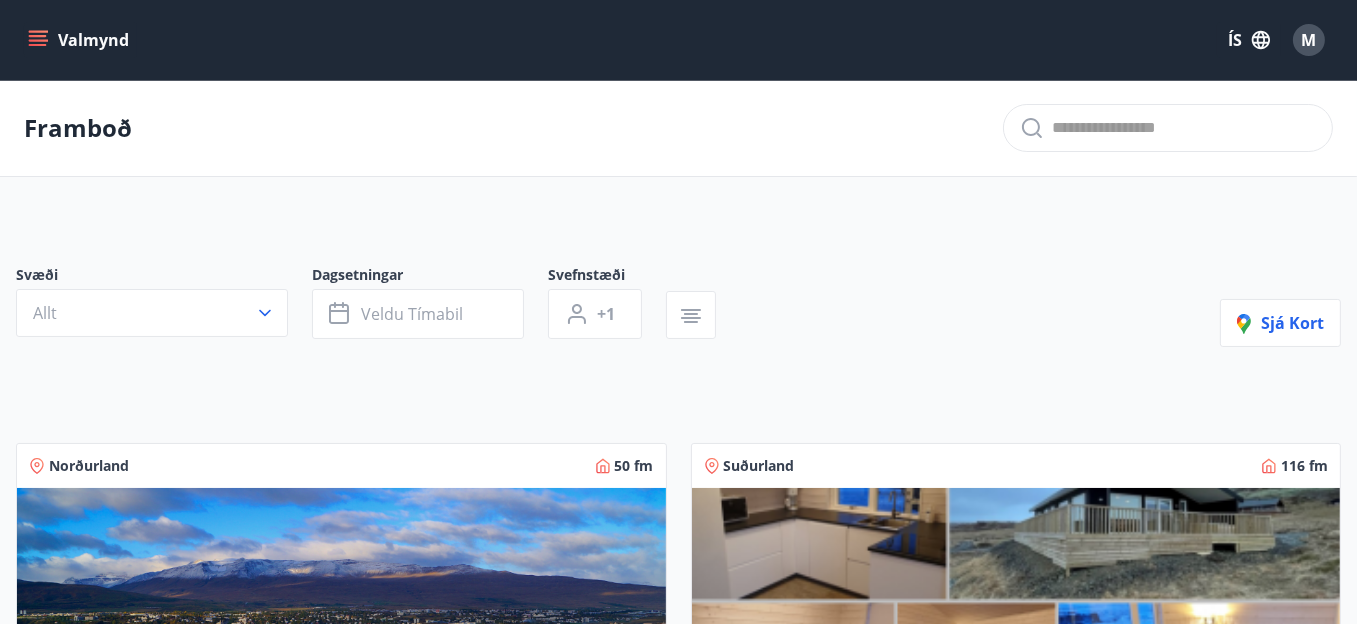click on "Valmynd" at bounding box center [80, 40] 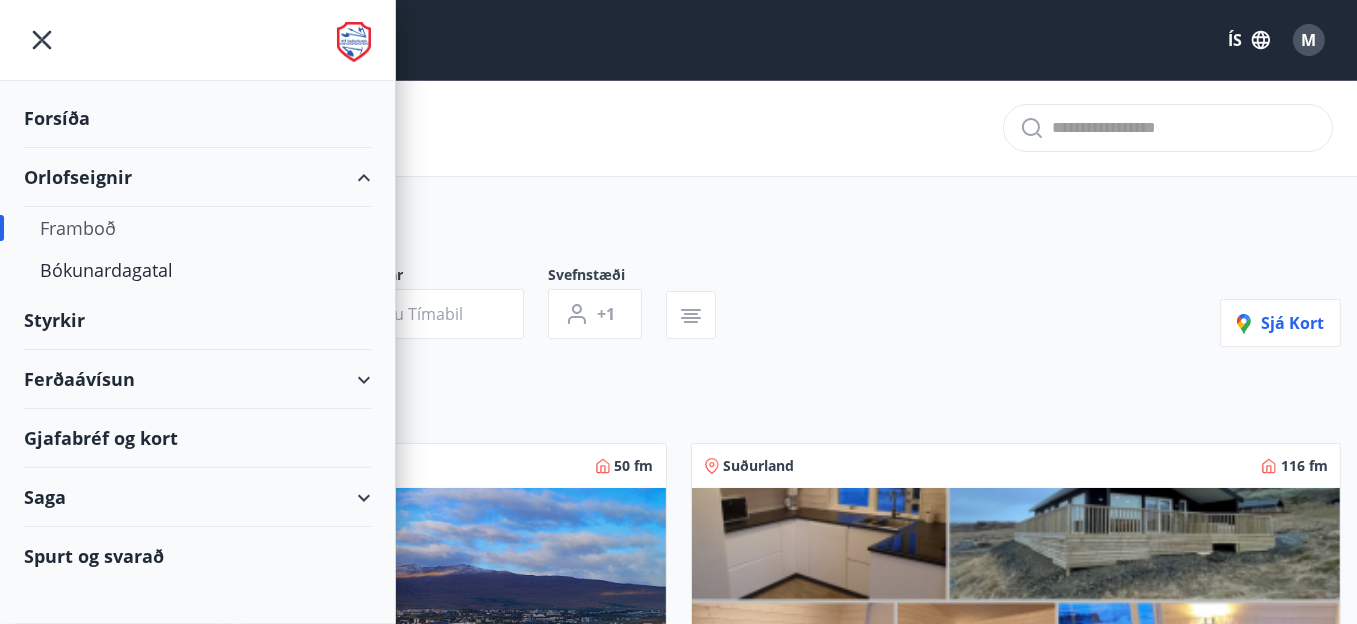 click on "Gjafabréf og kort" at bounding box center (197, 438) 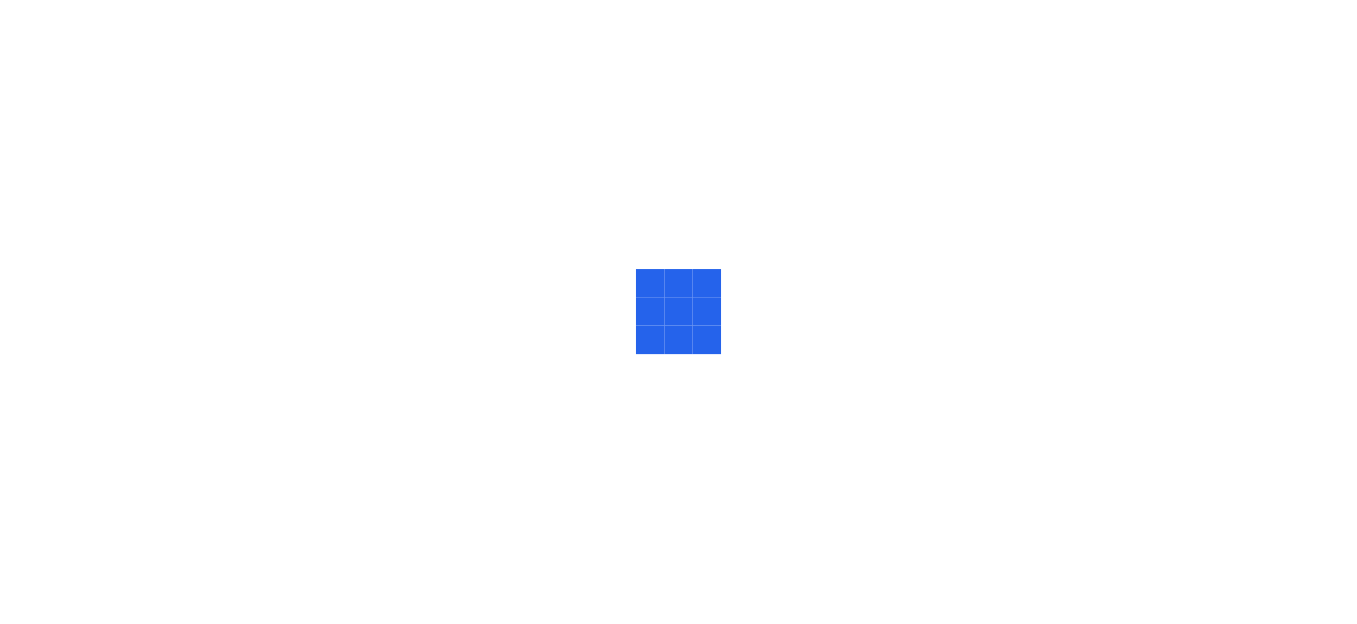 scroll, scrollTop: 0, scrollLeft: 0, axis: both 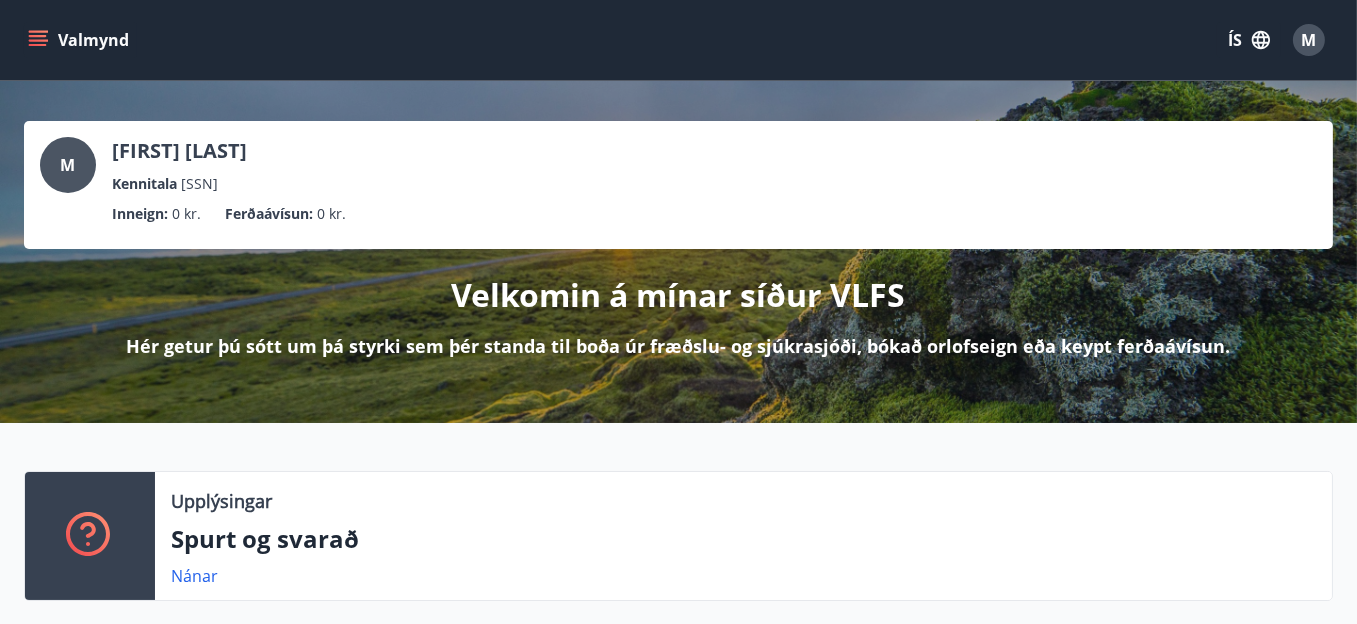 click 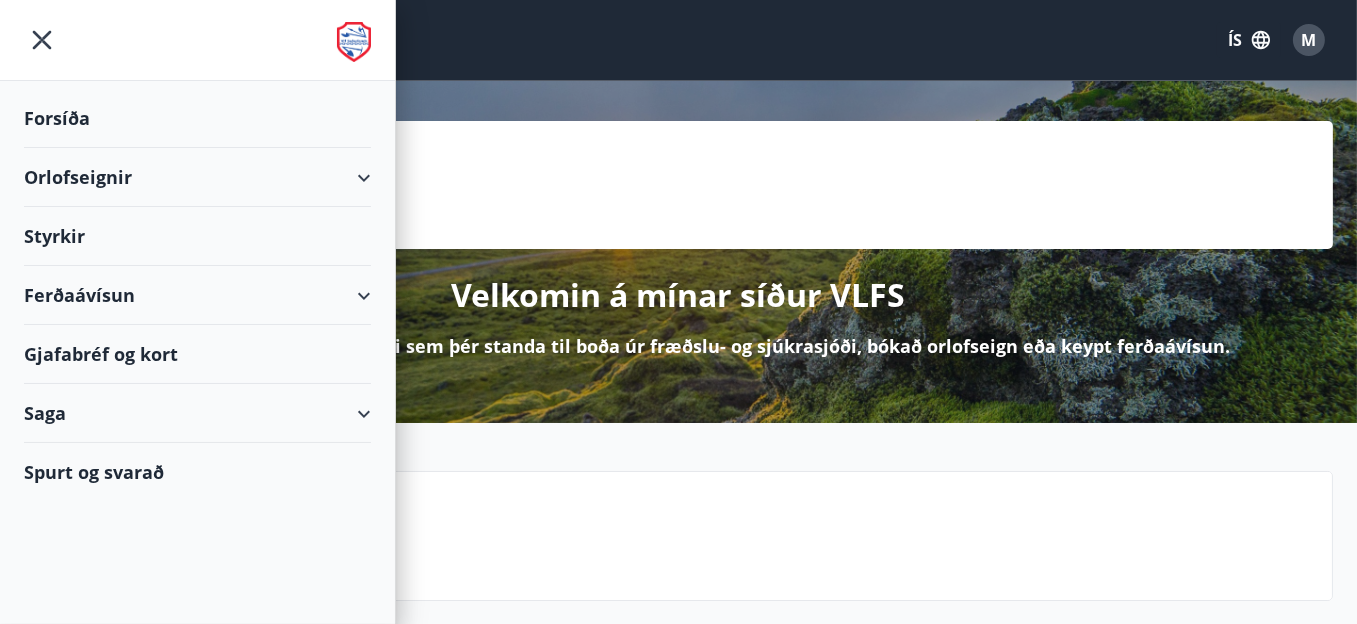 click on "Ferðaávísun" at bounding box center (197, 295) 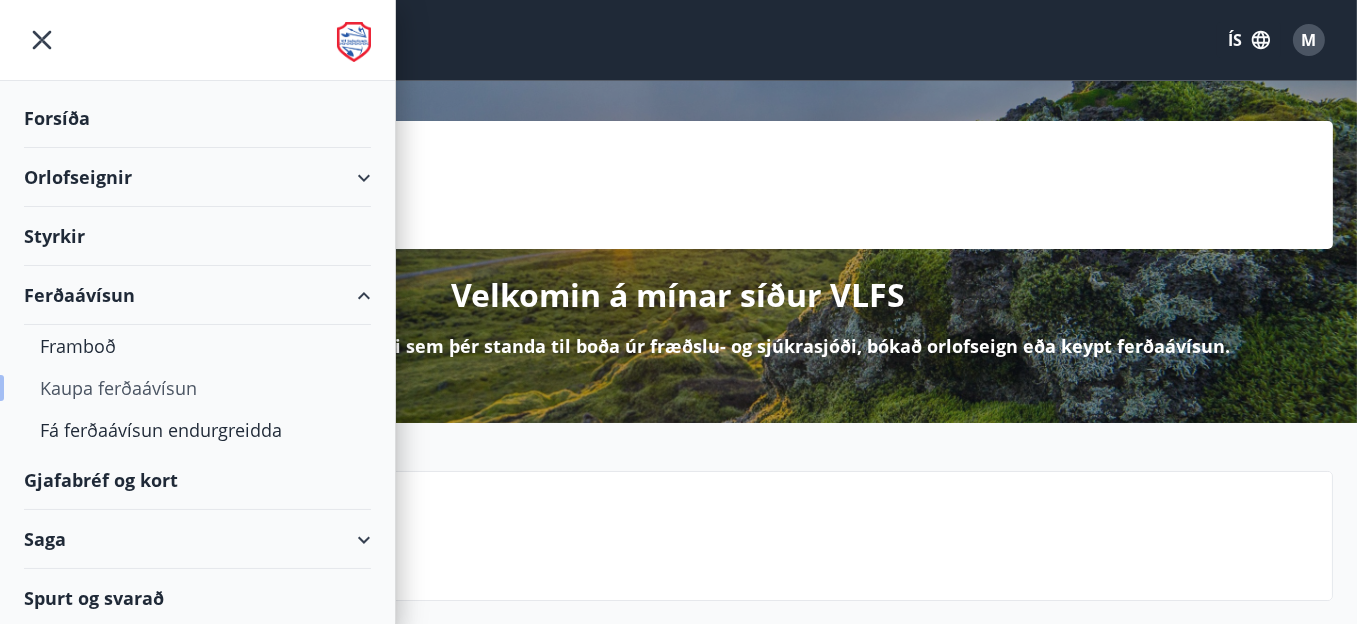 click on "Kaupa ferðaávísun" at bounding box center [197, 388] 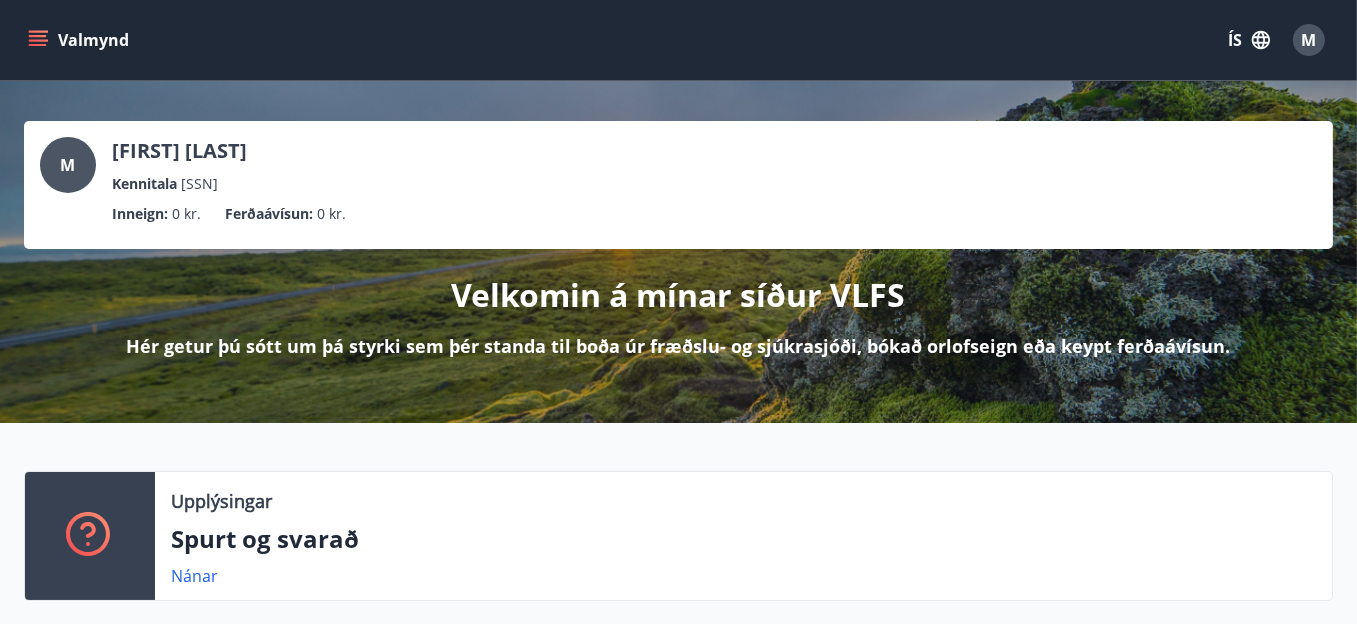 click on "Valmynd" at bounding box center [80, 40] 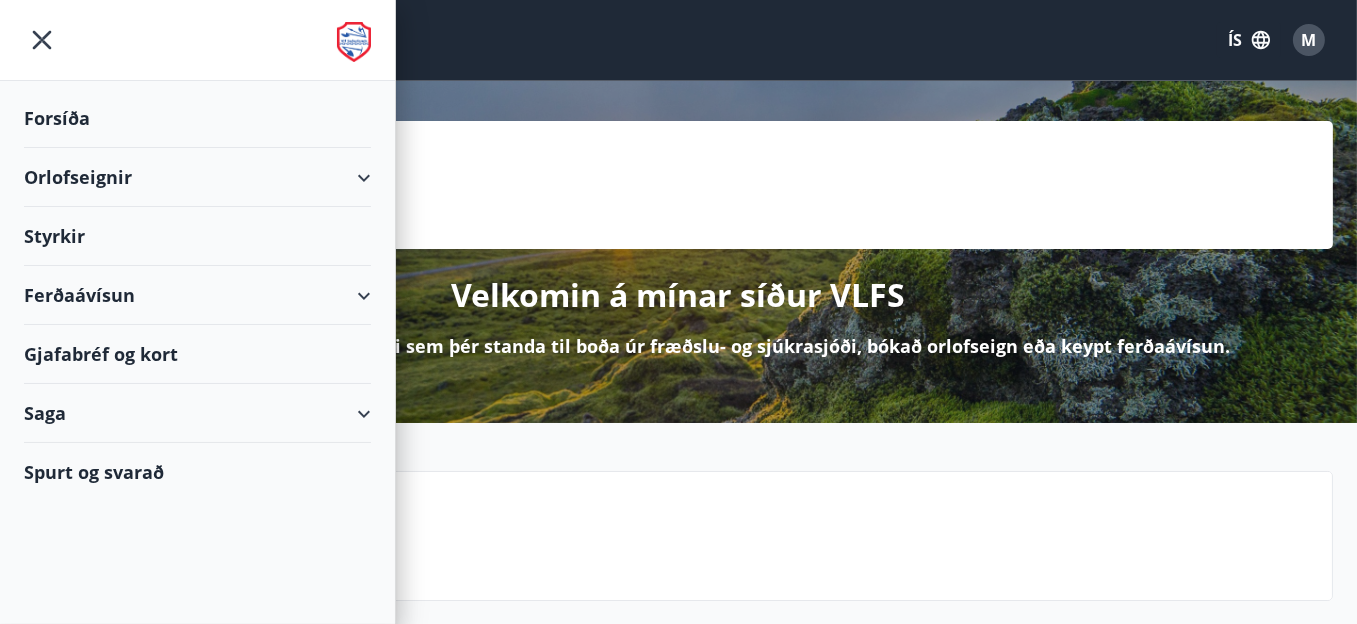 click on "Orlofseignir" at bounding box center [197, 177] 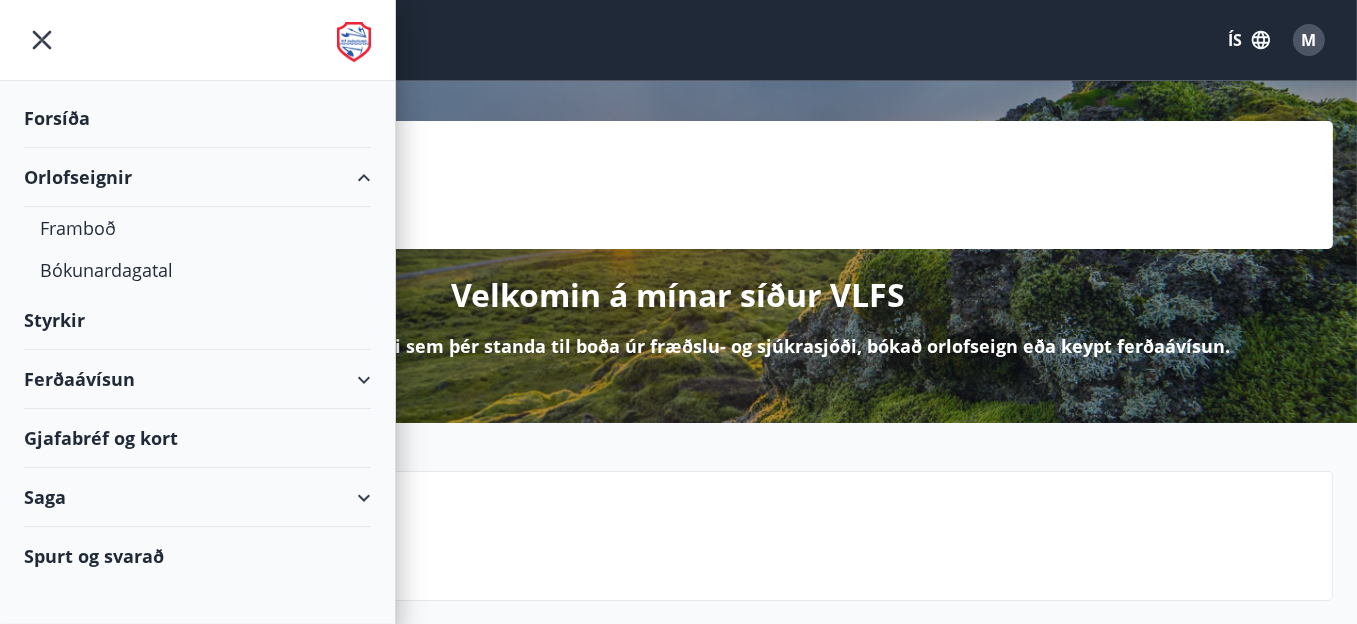 click on "Orlofseignir" at bounding box center [197, 177] 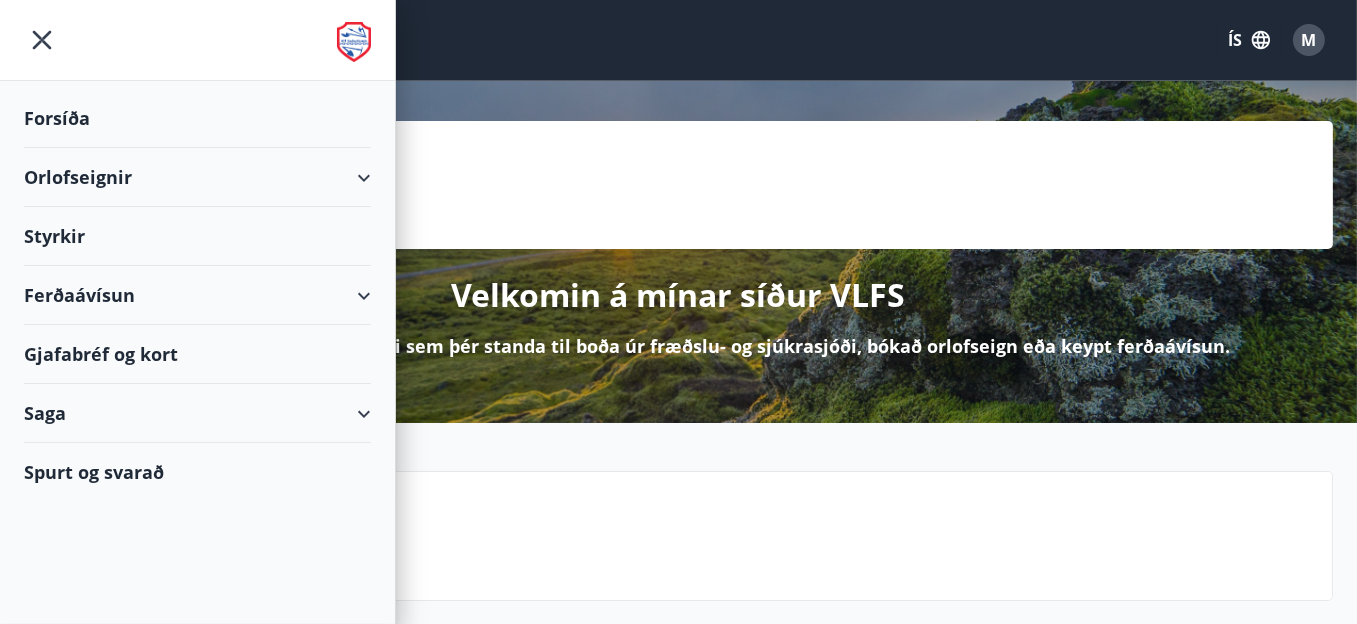 click on "Saga" at bounding box center [197, 413] 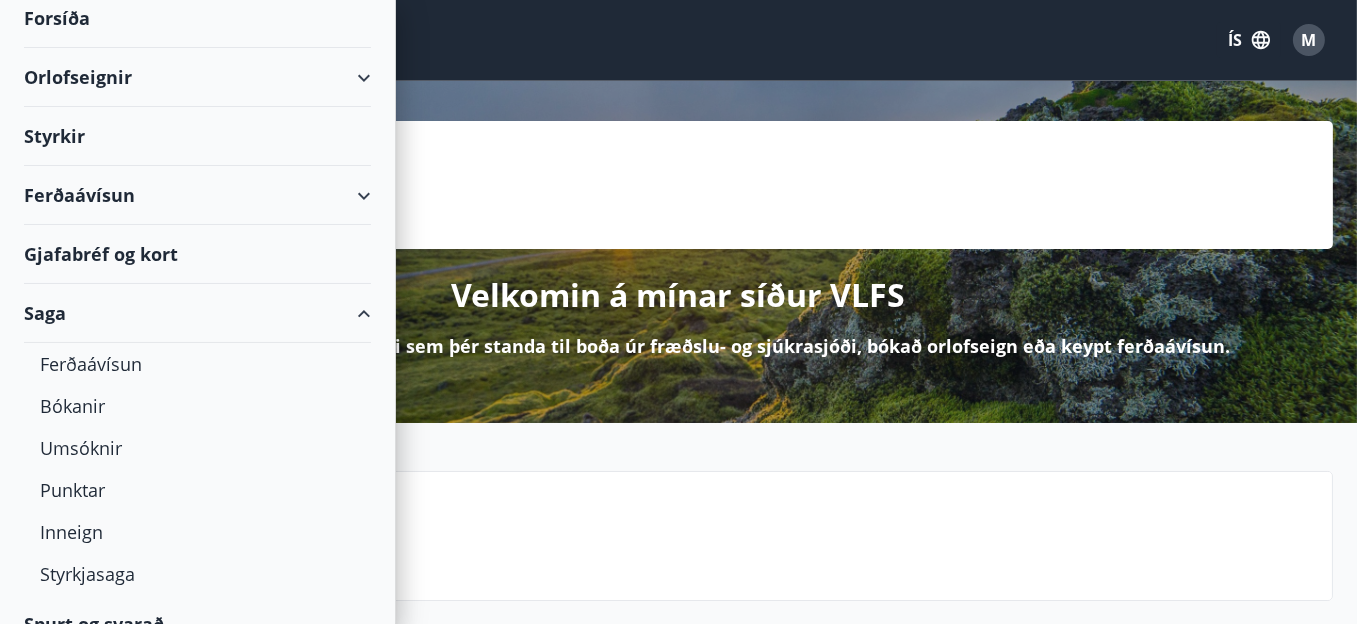 scroll, scrollTop: 126, scrollLeft: 0, axis: vertical 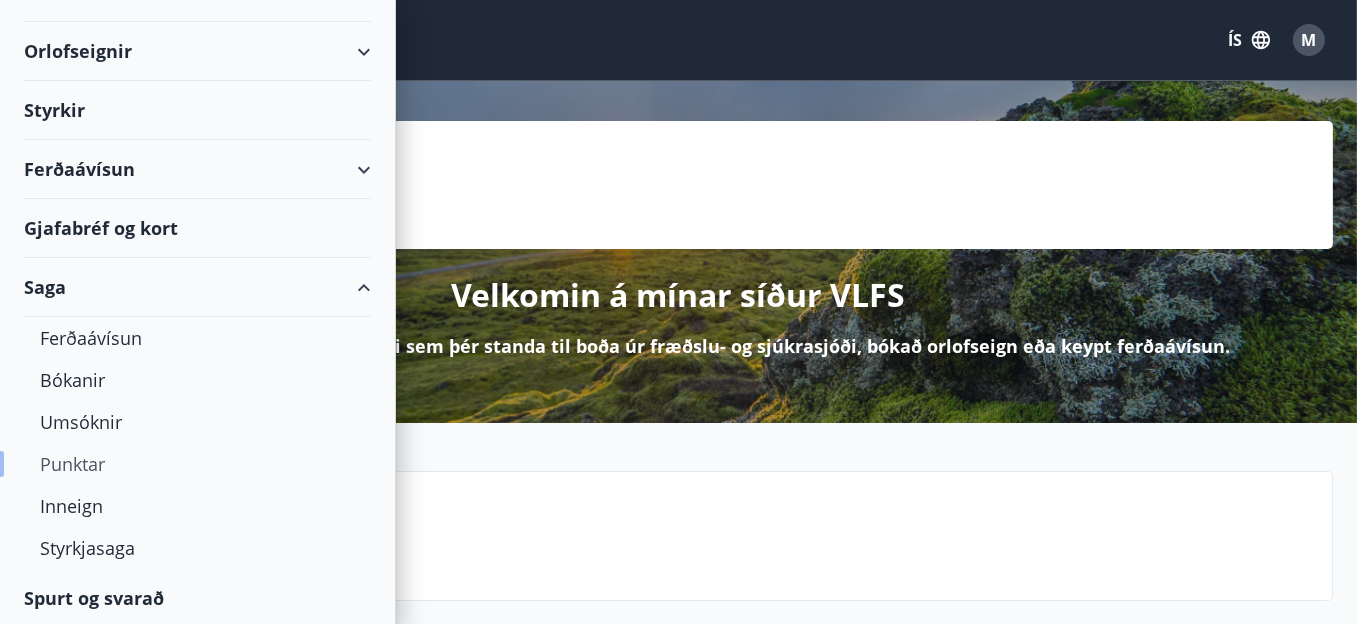 click on "Punktar" at bounding box center [197, 464] 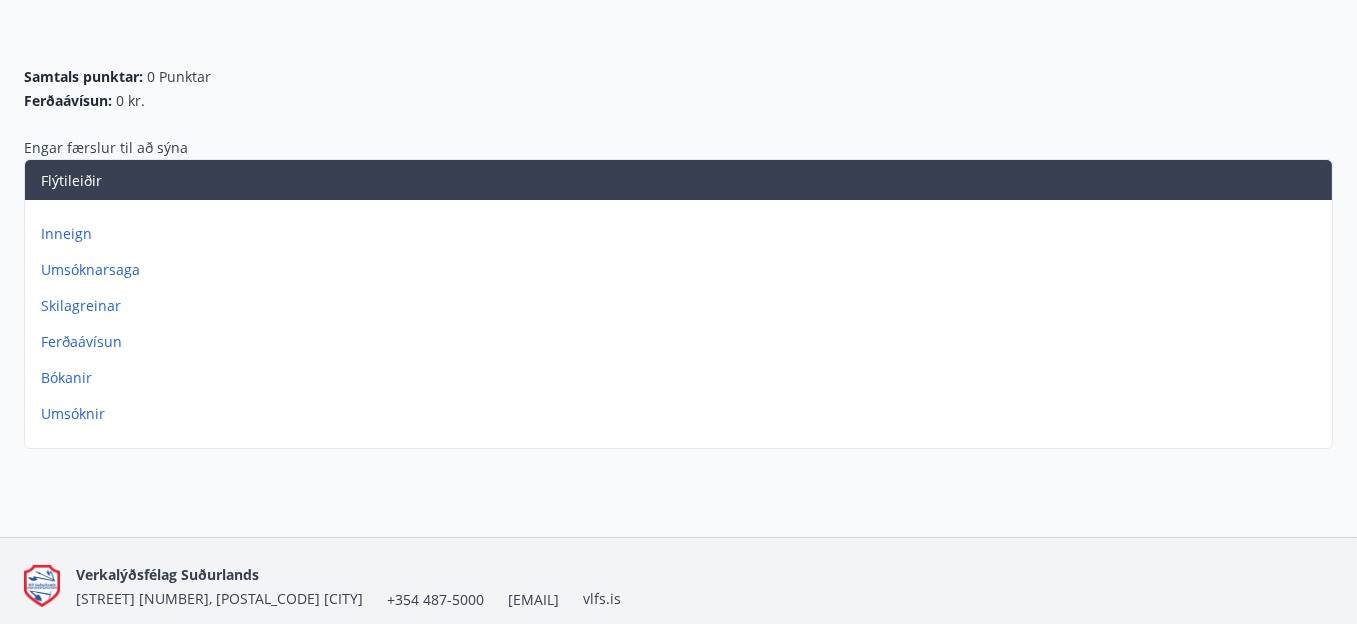 scroll, scrollTop: 0, scrollLeft: 0, axis: both 